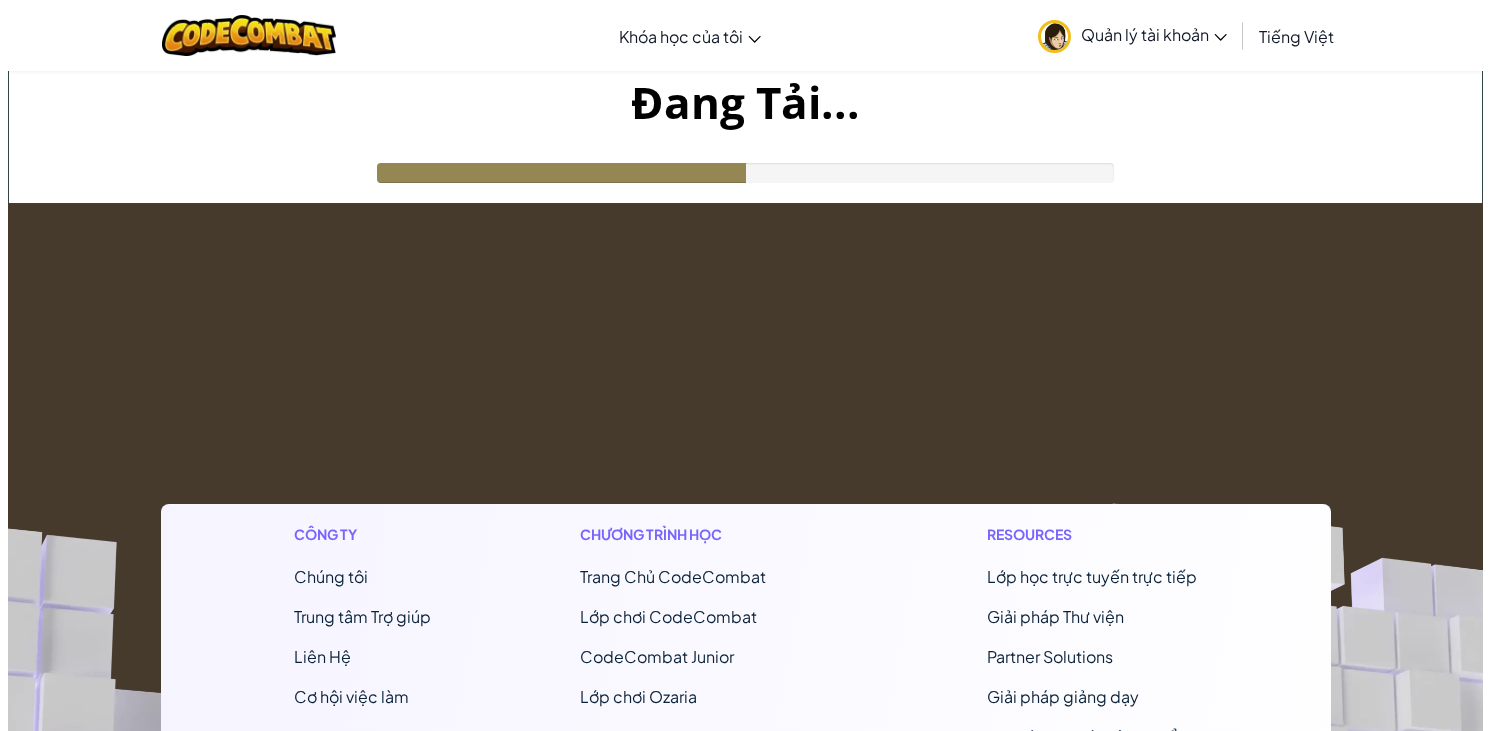 scroll, scrollTop: 0, scrollLeft: 0, axis: both 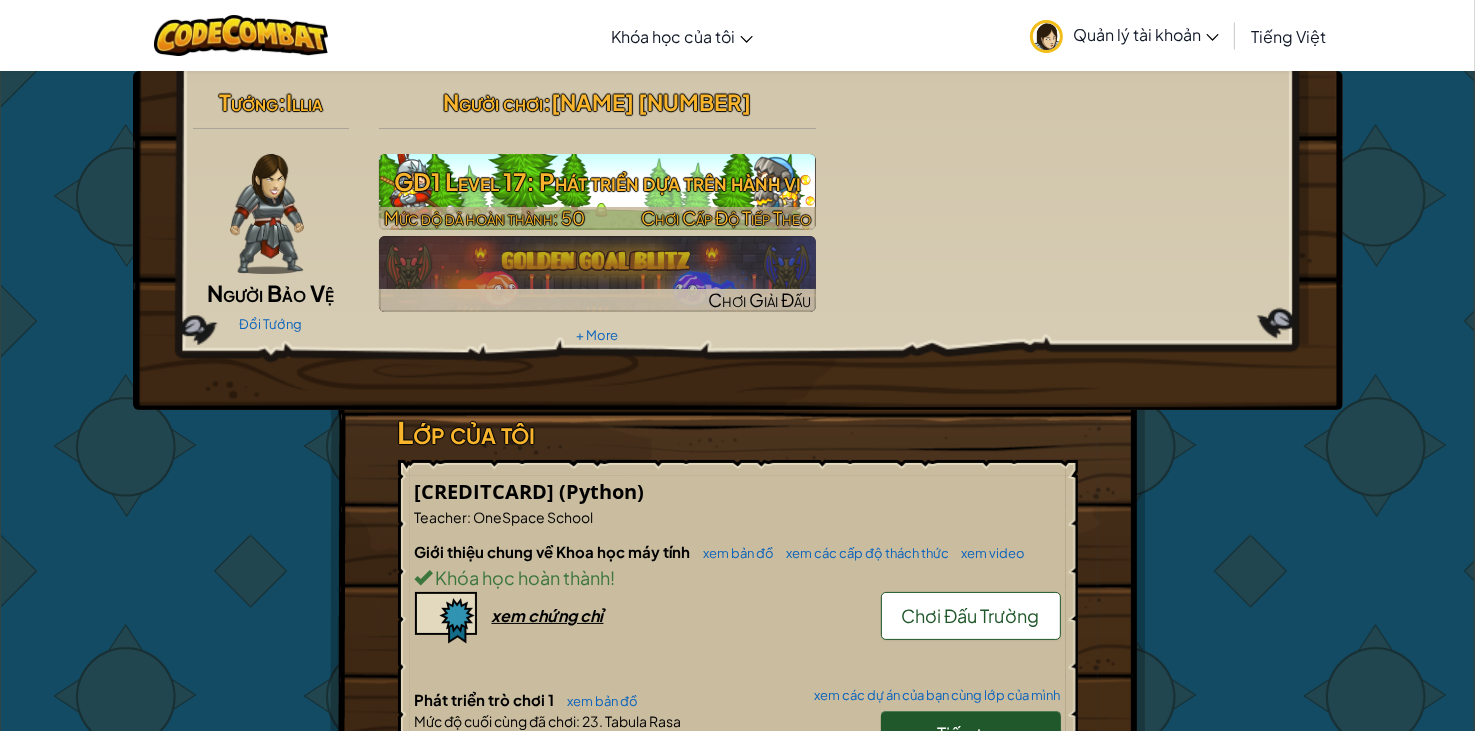 click on "GD1 Level 17: Phát triển dựa trên hành vi" at bounding box center [597, 181] 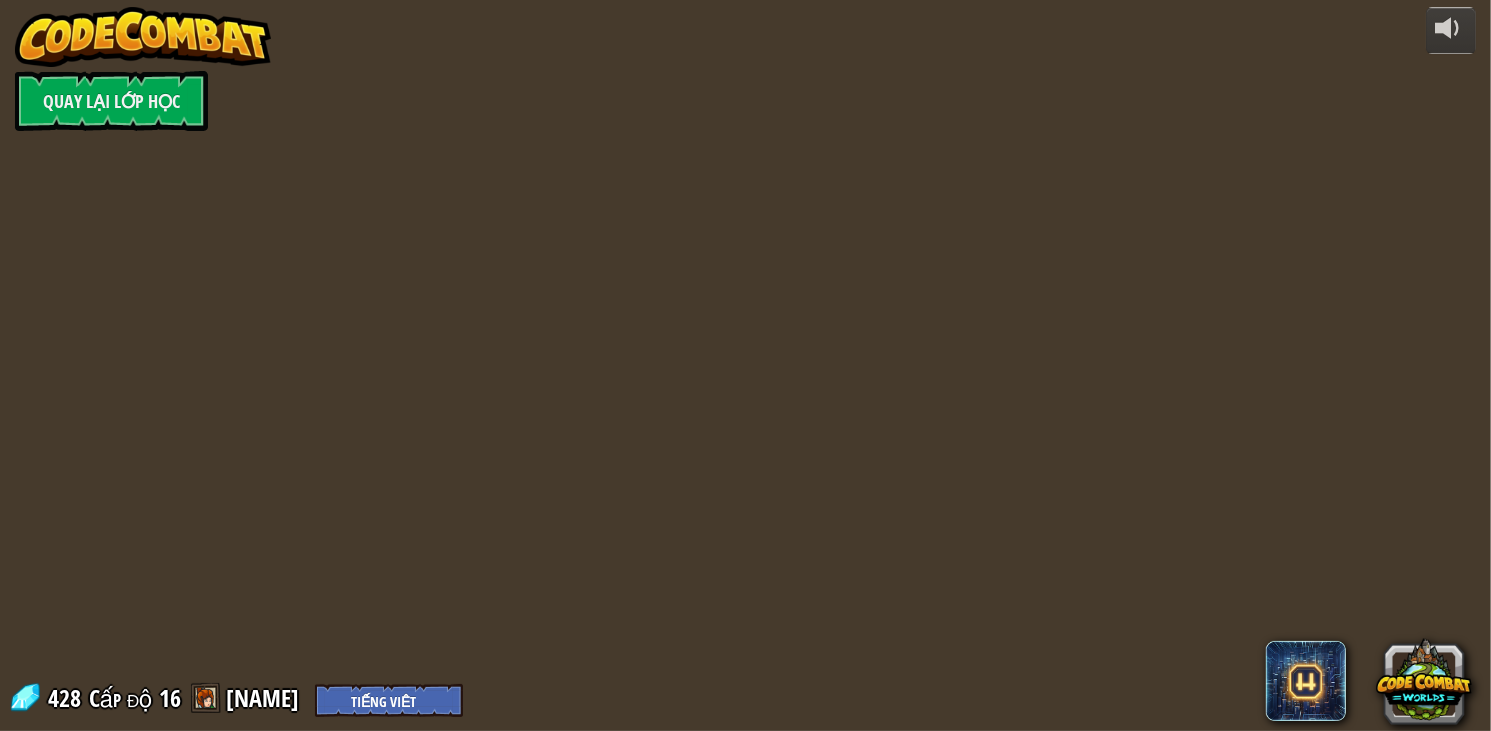 select on "vi" 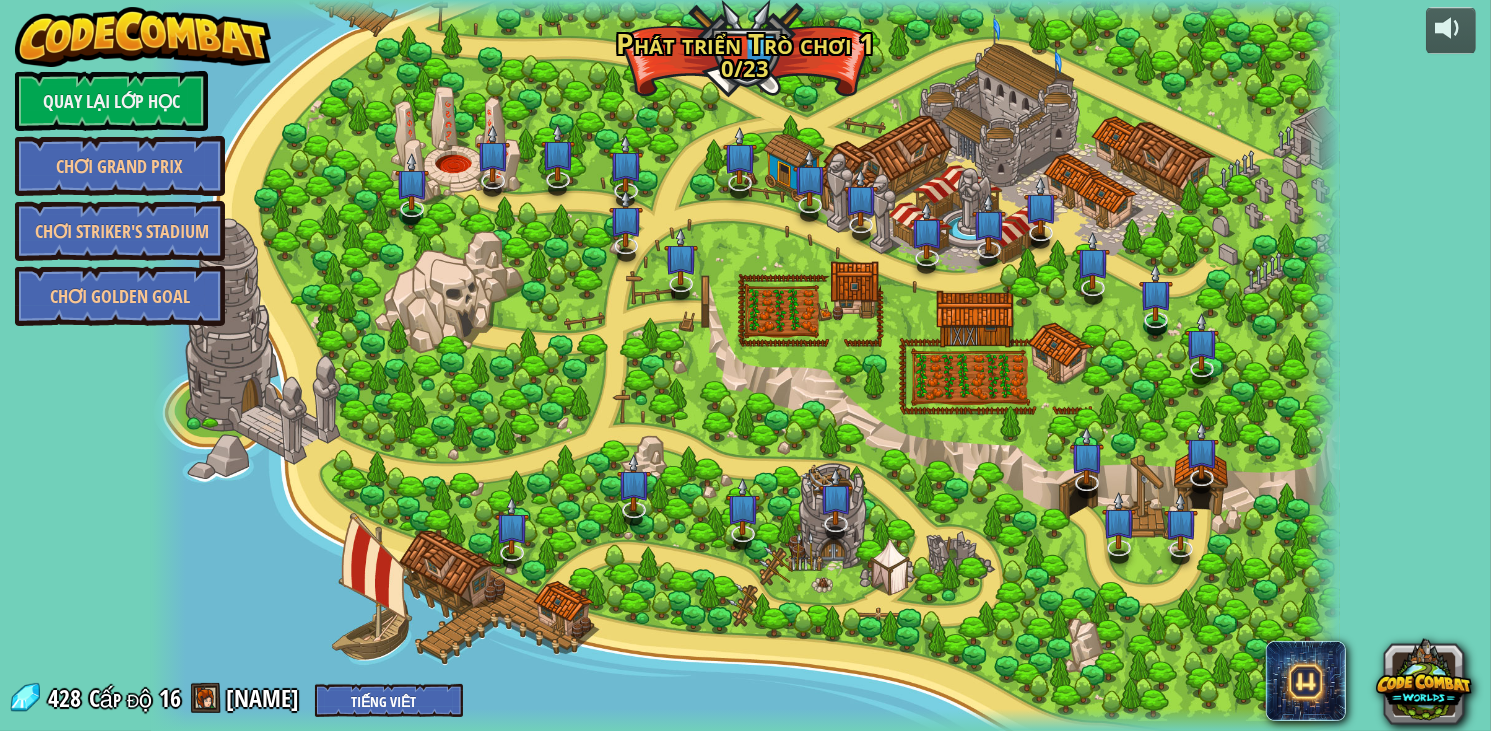select on "vi" 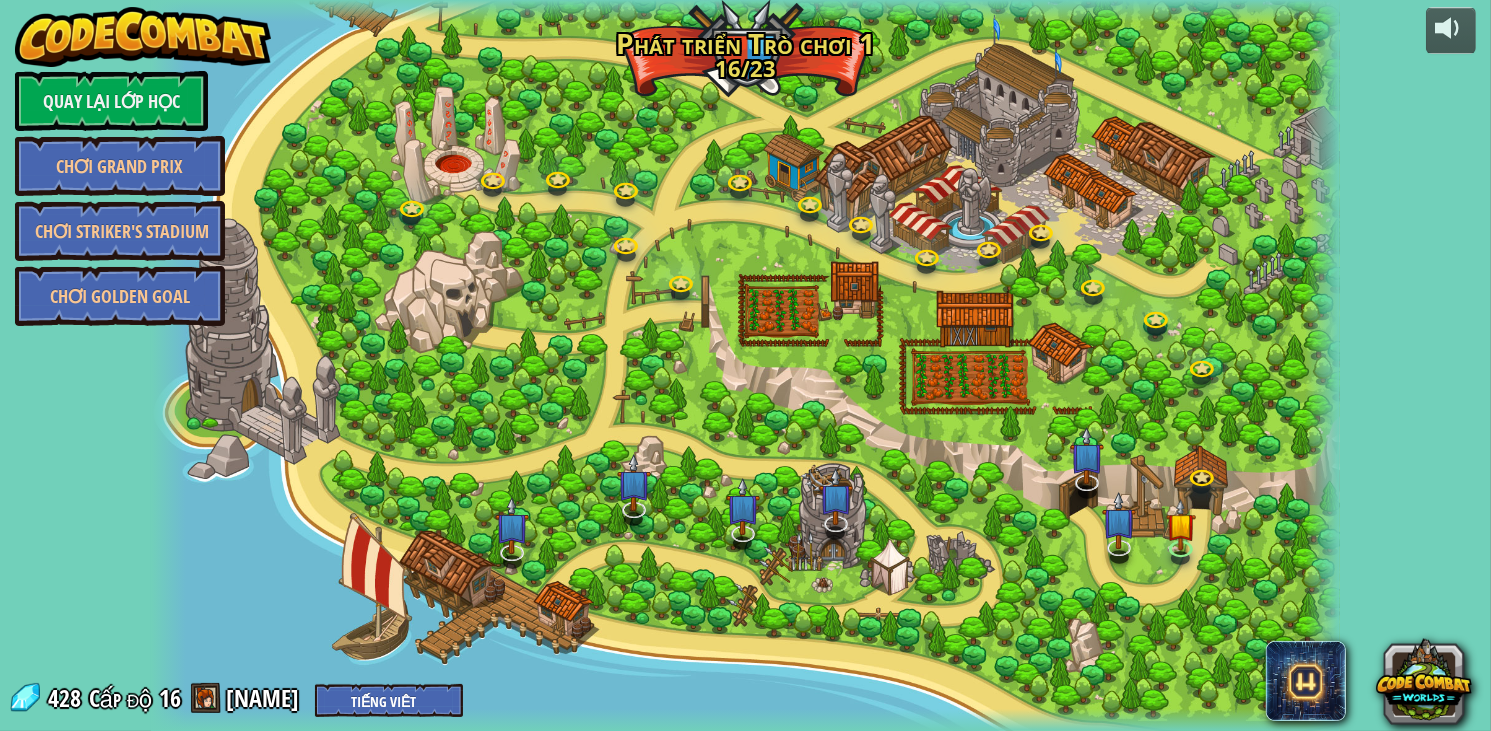 select on "vi" 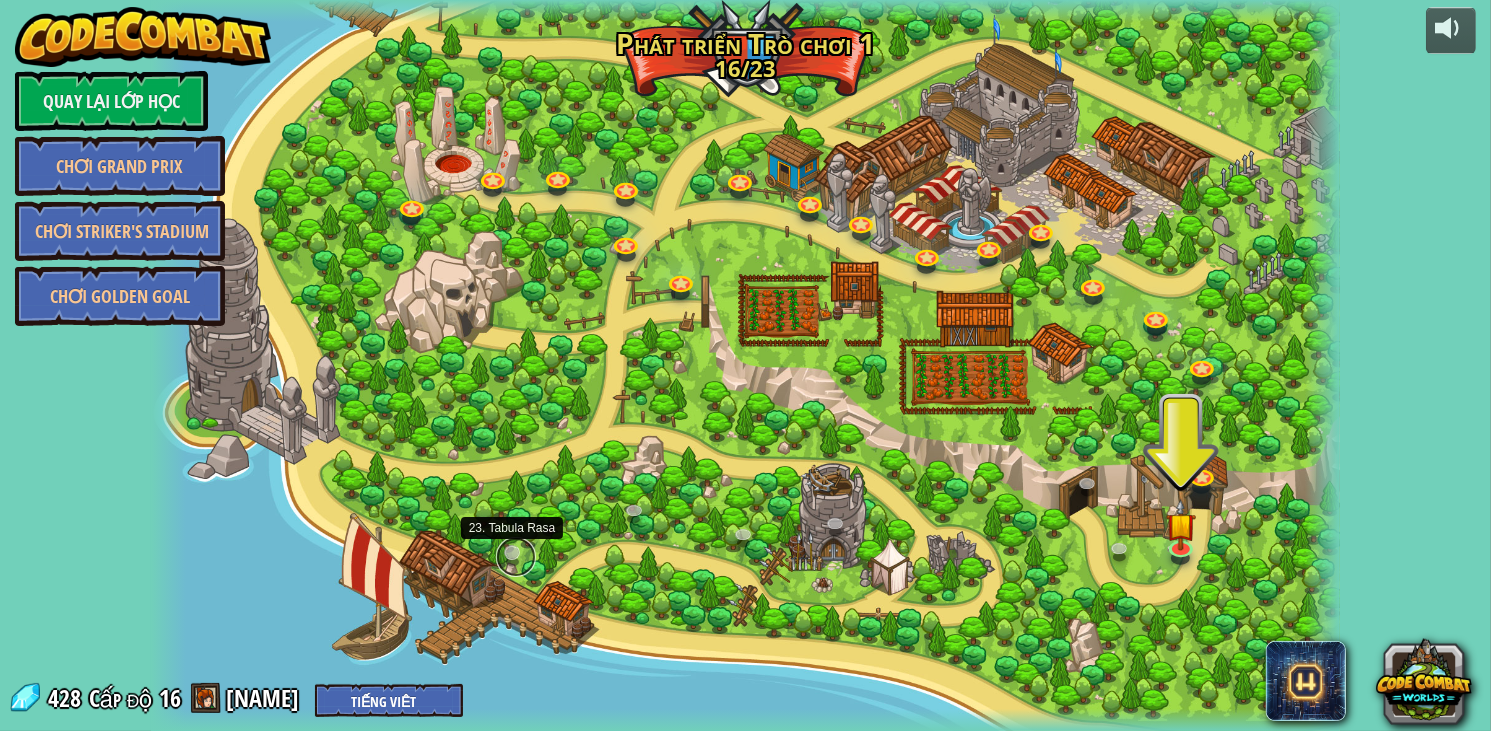 click at bounding box center (516, 557) 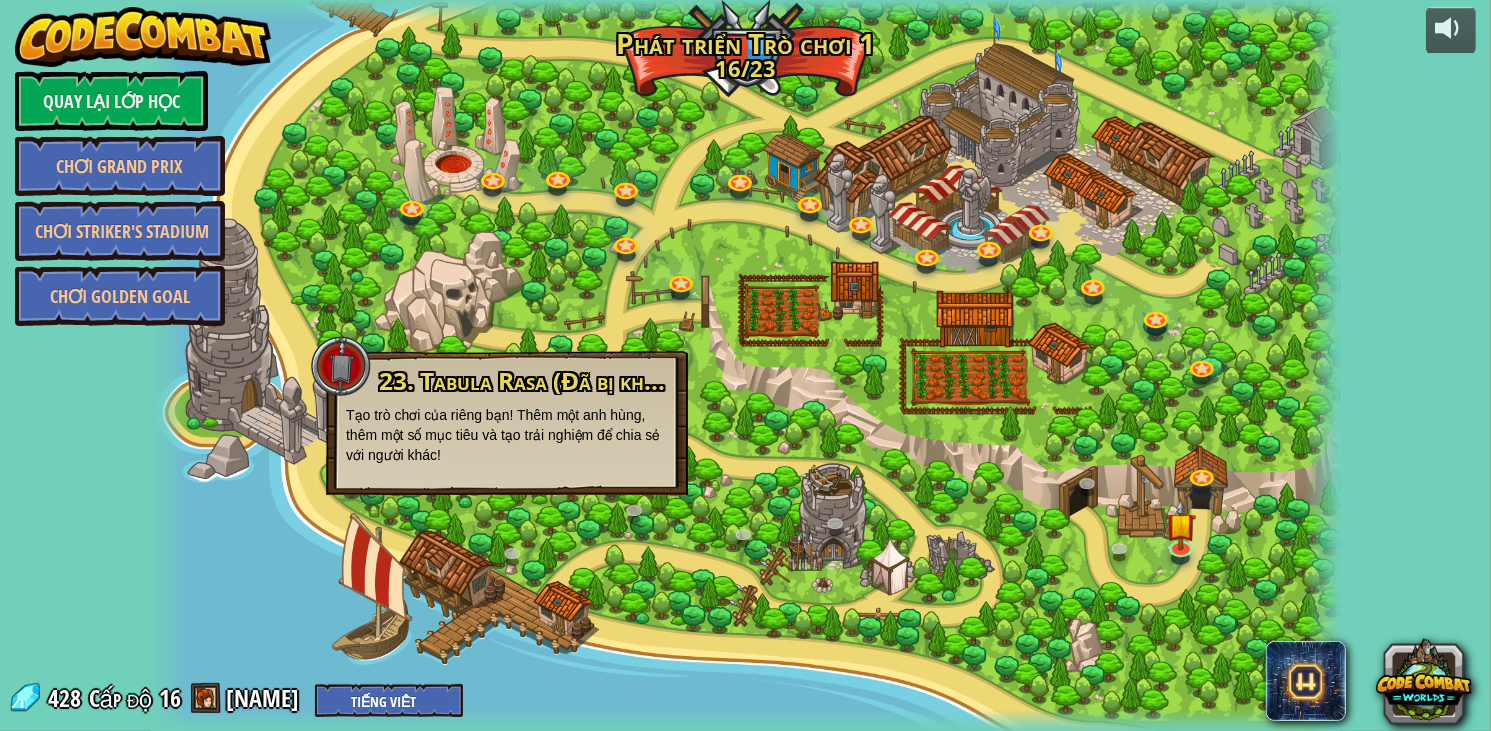 click at bounding box center (746, 365) 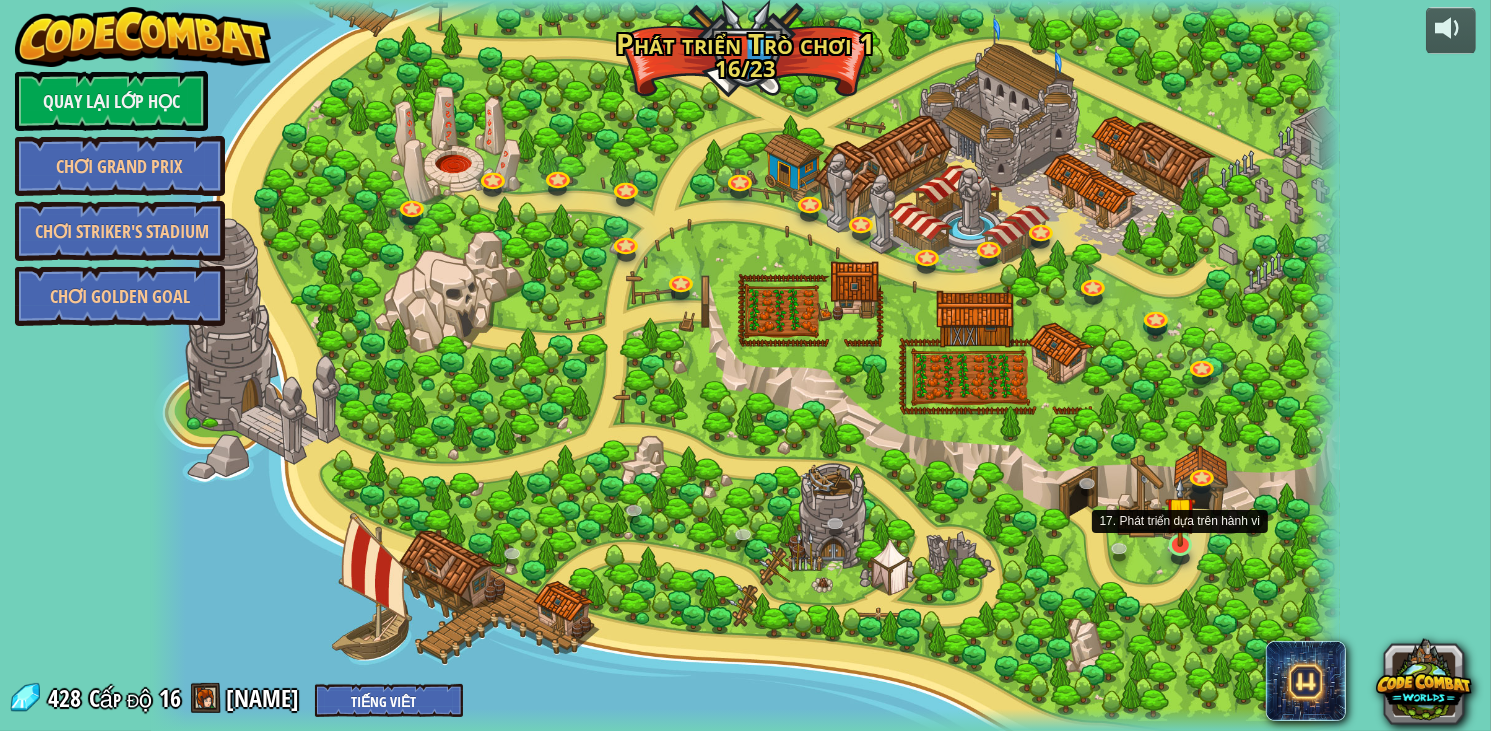 click at bounding box center [1180, 511] 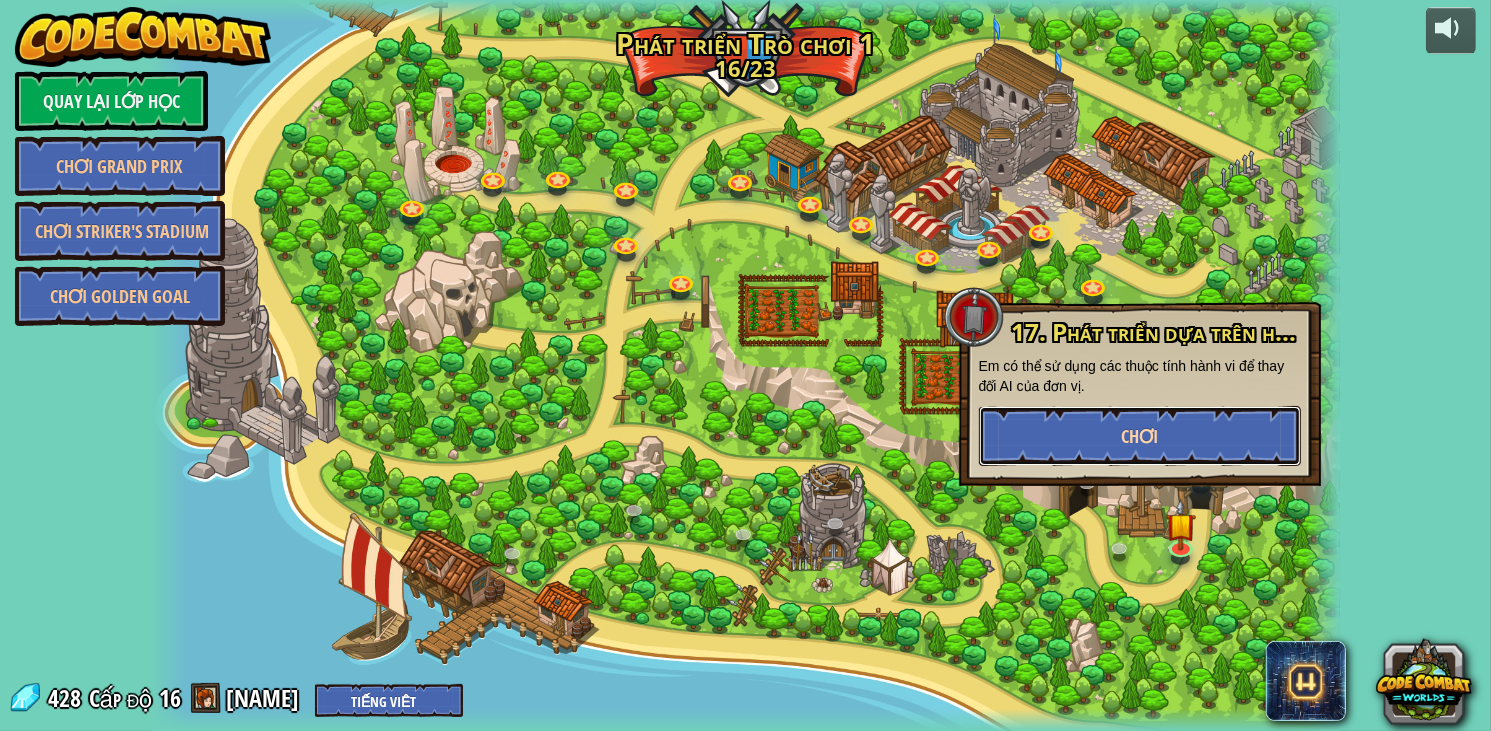click on "Chơi" at bounding box center [1140, 436] 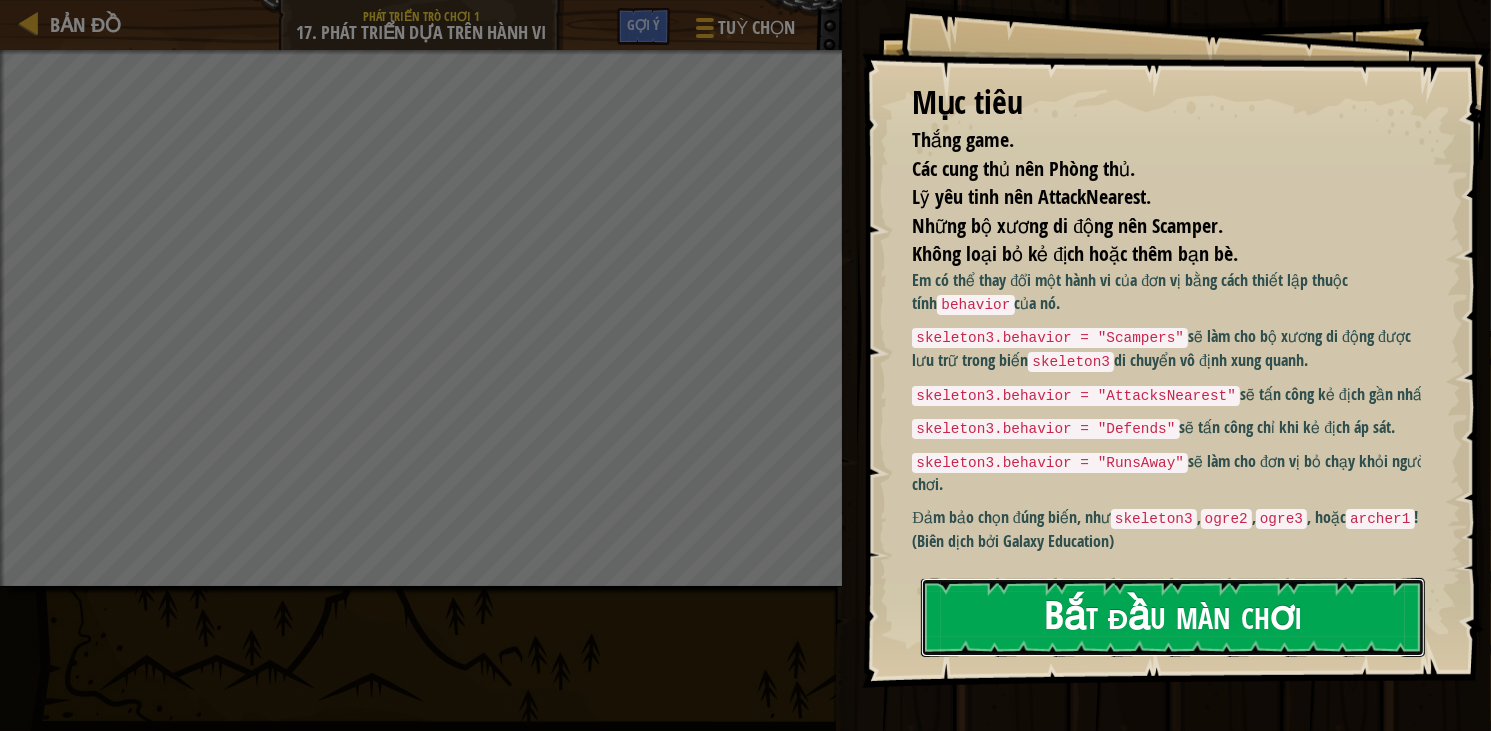click on "Bắt đầu màn chơi" at bounding box center [1173, 617] 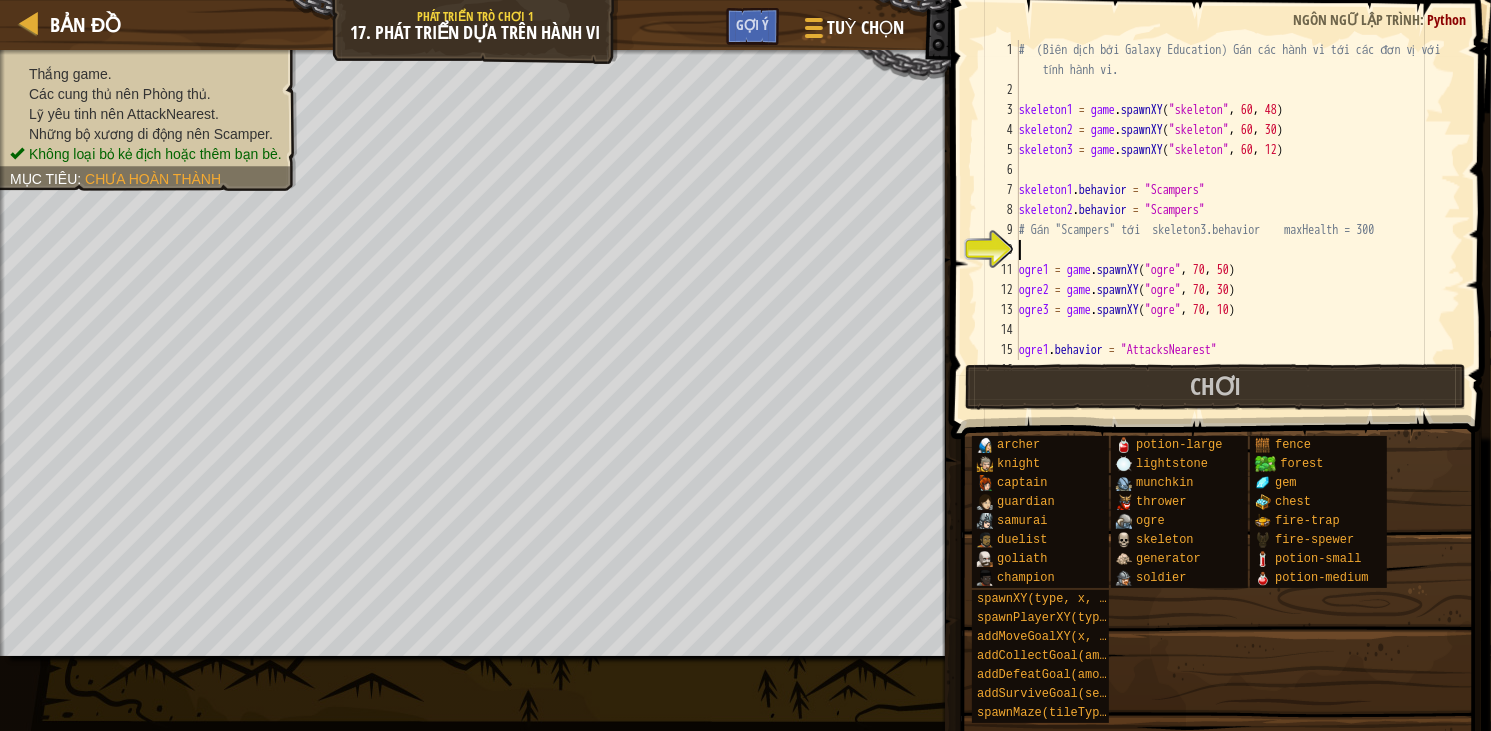 scroll, scrollTop: 40, scrollLeft: 0, axis: vertical 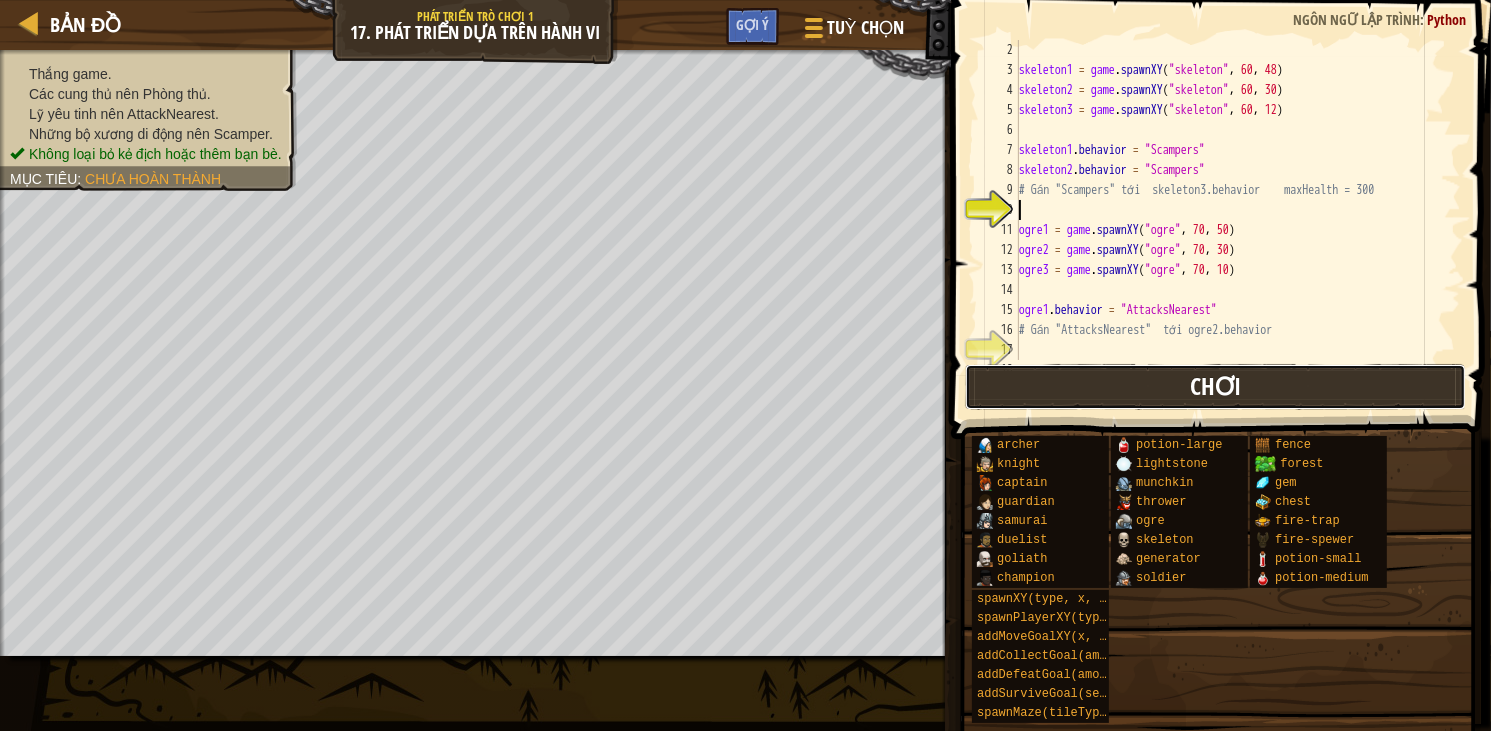 click on "Chơi" at bounding box center (1215, 386) 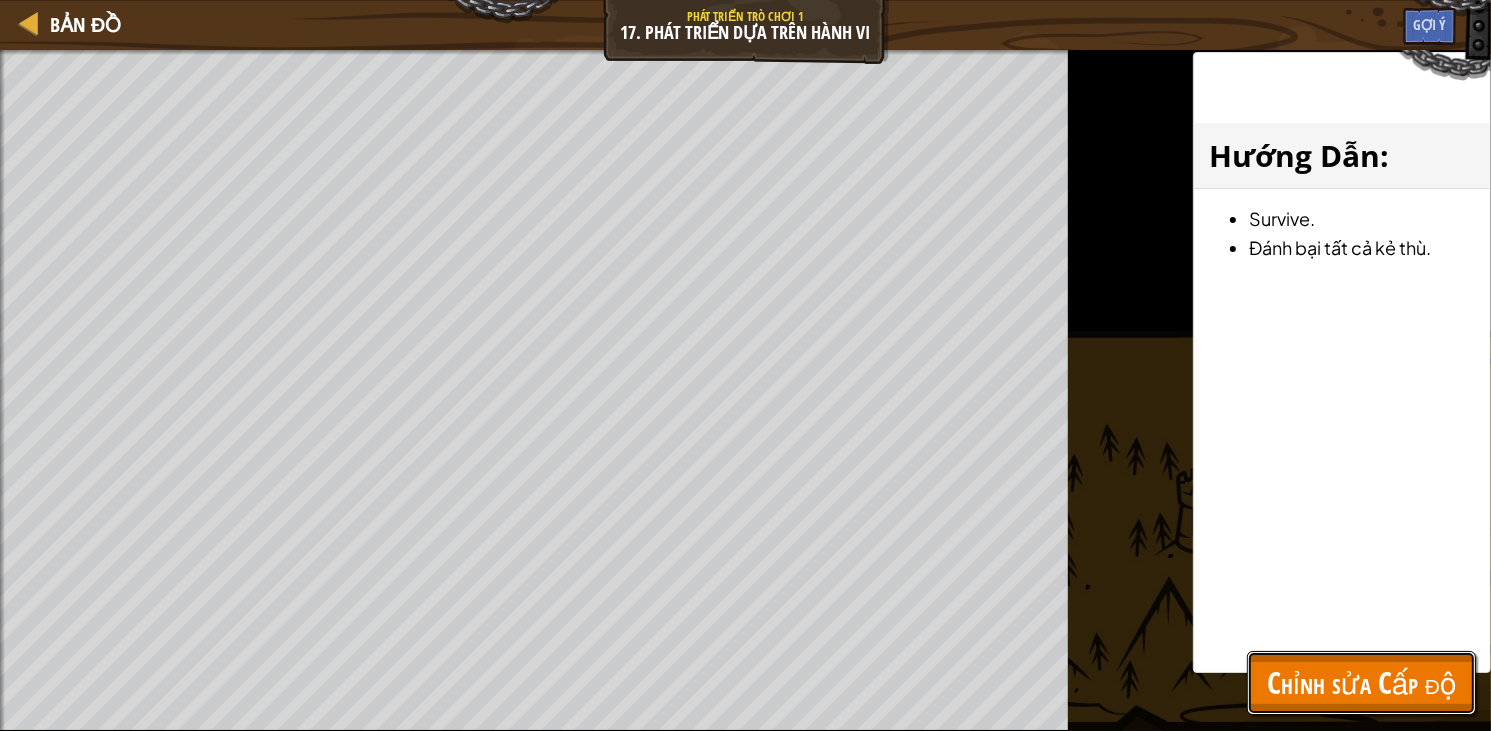 click on "Chỉnh sửa Cấp độ" at bounding box center (1361, 682) 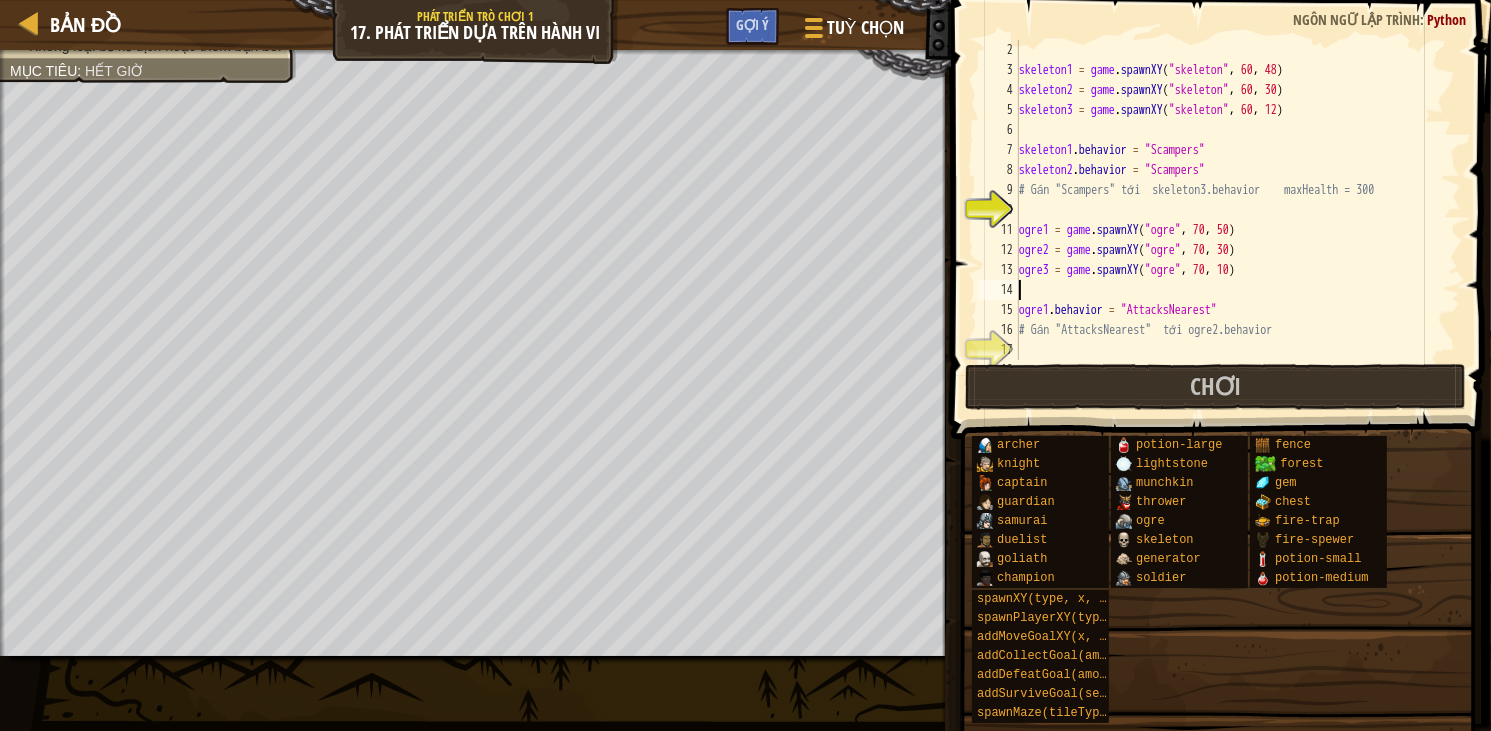 click on "skeleton1   =   game . spawnXY ( "skeleton" ,   60 ,   48 ) skeleton2   =   game . spawnXY ( "skeleton" ,   60 ,   30 ) skeleton3   =   game . spawnXY ( "skeleton" ,   60 ,   12 ) skeleton1 . behavior   =   "Scampers" skeleton2 . behavior   =   "Scampers" # Gán "Scampers" tới  skeleton3.behavior    maxHealth = 300 ogre1   =   game . spawnXY ( "ogre" ,   70 ,   50 ) ogre2   =   game . spawnXY ( "ogre" ,   70 ,   30 ) ogre3   =   game . spawnXY ( "ogre" ,   70 ,   10 ) ogre1 . behavior   =   "AttacksNearest" # Gán "AttacksNearest"  tới ogre2.behavior # Gán "AttacksNearest"  tới ogre3.behavior" at bounding box center [1230, 220] 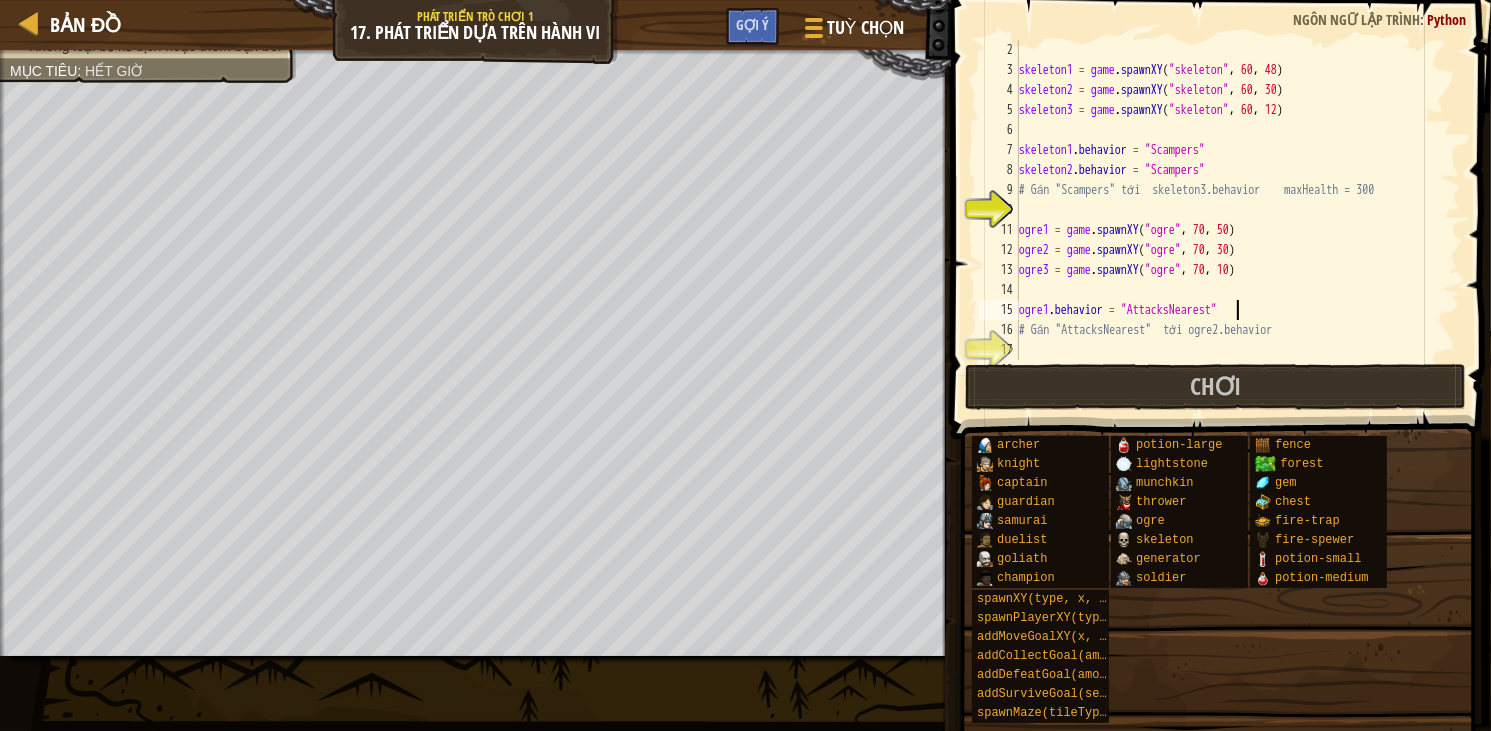 click on "skeleton1   =   game . spawnXY ( "skeleton" ,   60 ,   48 ) skeleton2   =   game . spawnXY ( "skeleton" ,   60 ,   30 ) skeleton3   =   game . spawnXY ( "skeleton" ,   60 ,   12 ) skeleton1 . behavior   =   "Scampers" skeleton2 . behavior   =   "Scampers" # Gán "Scampers" tới  skeleton3.behavior    maxHealth = 300 ogre1   =   game . spawnXY ( "ogre" ,   70 ,   50 ) ogre2   =   game . spawnXY ( "ogre" ,   70 ,   30 ) ogre3   =   game . spawnXY ( "ogre" ,   70 ,   10 ) ogre1 . behavior   =   "AttacksNearest" # Gán "AttacksNearest"  tới ogre2.behavior # Gán "AttacksNearest"  tới ogre3.behavior" at bounding box center [1230, 220] 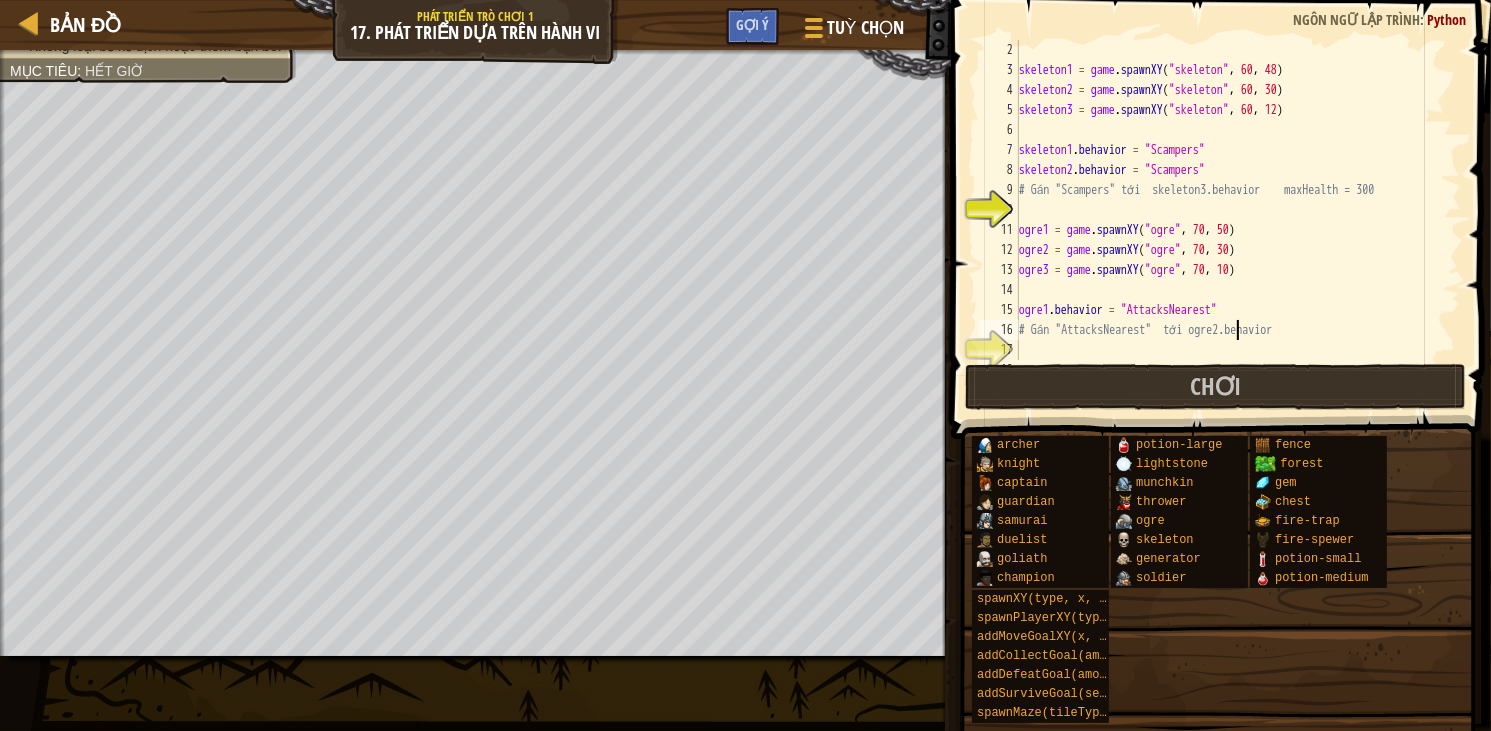 type on "# Gán "AttacksNearest"  tới ogre3.behavior" 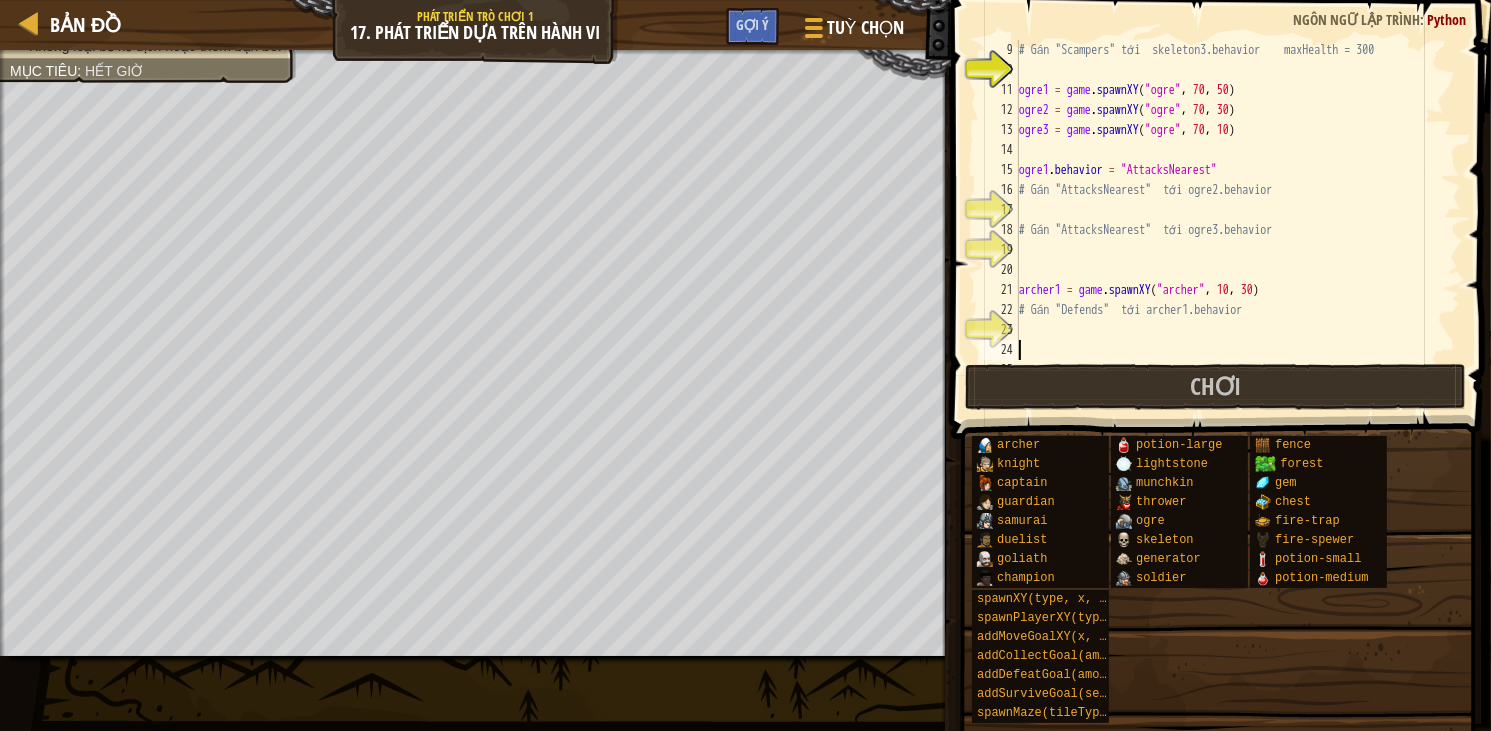 scroll, scrollTop: 180, scrollLeft: 0, axis: vertical 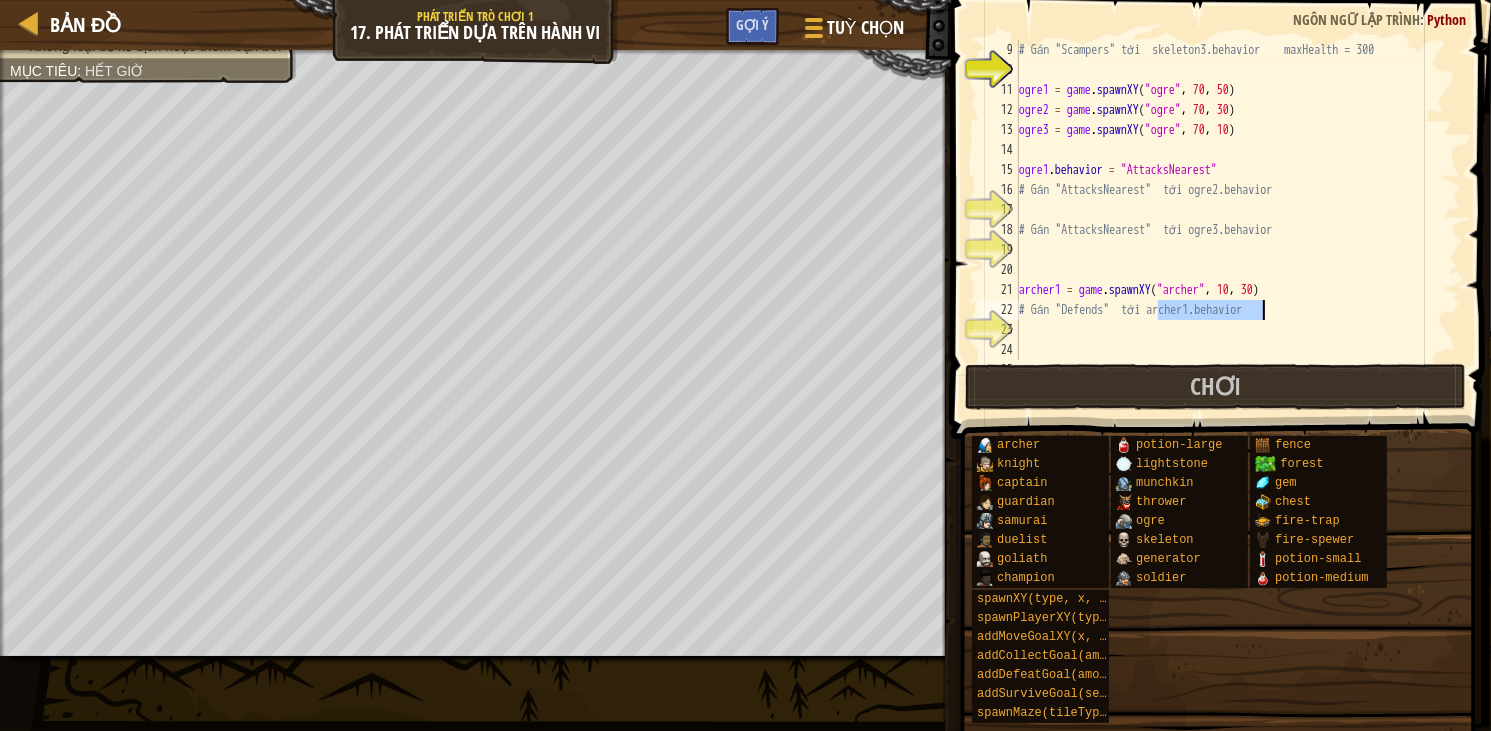 drag, startPoint x: 1159, startPoint y: 307, endPoint x: 1265, endPoint y: 312, distance: 106.11786 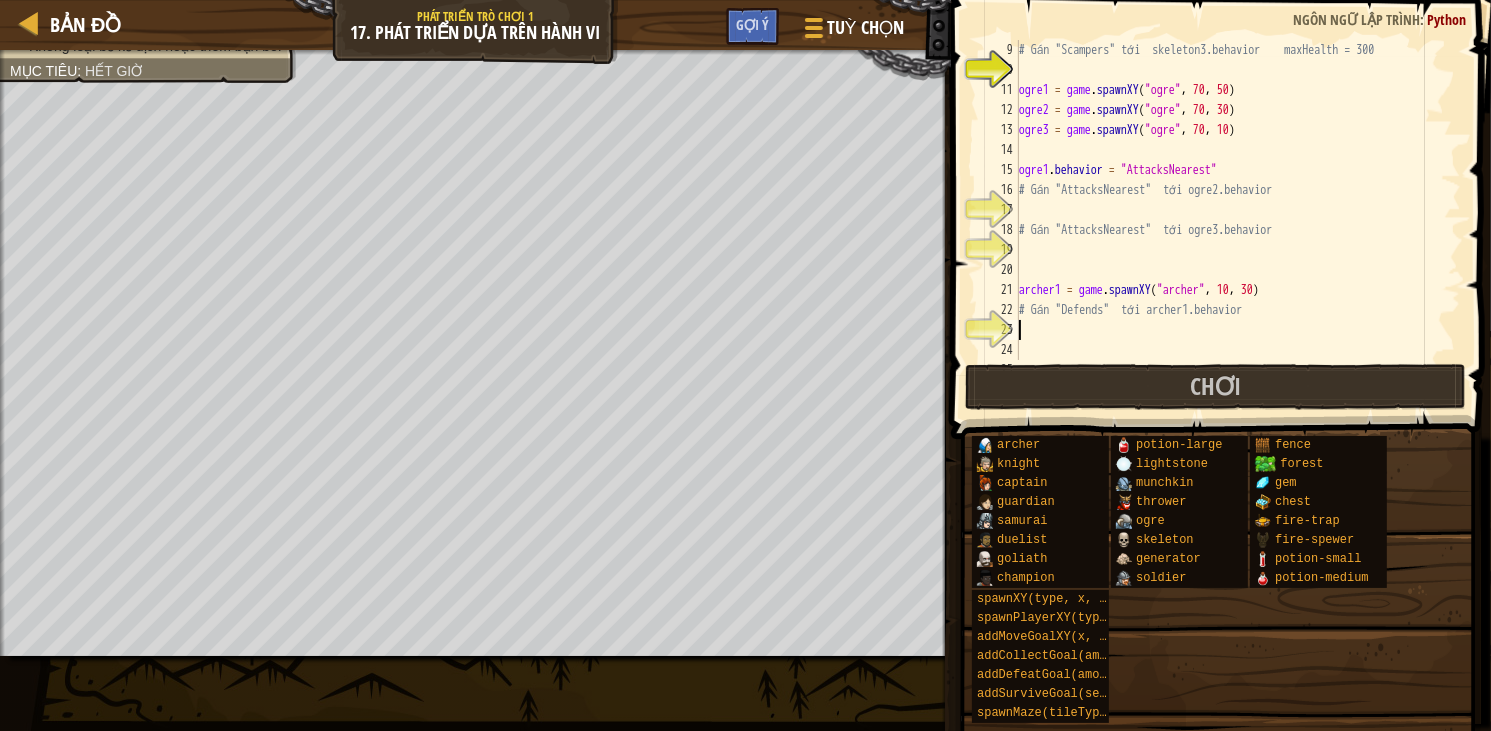 click on "# Gán "Scampers" tới  skeleton3.behavior    maxHealth = 300 ogre1   =   game . spawnXY ( "ogre" ,   70 ,   50 ) ogre2   =   game . spawnXY ( "ogre" ,   70 ,   30 ) ogre3   =   game . spawnXY ( "ogre" ,   70 ,   10 ) ogre1 . behavior   =   "AttacksNearest" # Gán "AttacksNearest"  tới ogre2.behavior # Gán "AttacksNearest"  tới ogre3.behavior archer1   =   game . spawnXY ( "archer" ,   10 ,   30 ) # Gán "Defends"  tới archer1.behavior # Không cần thay đổi bất cứ thứ gì dưới đây." at bounding box center (1230, 220) 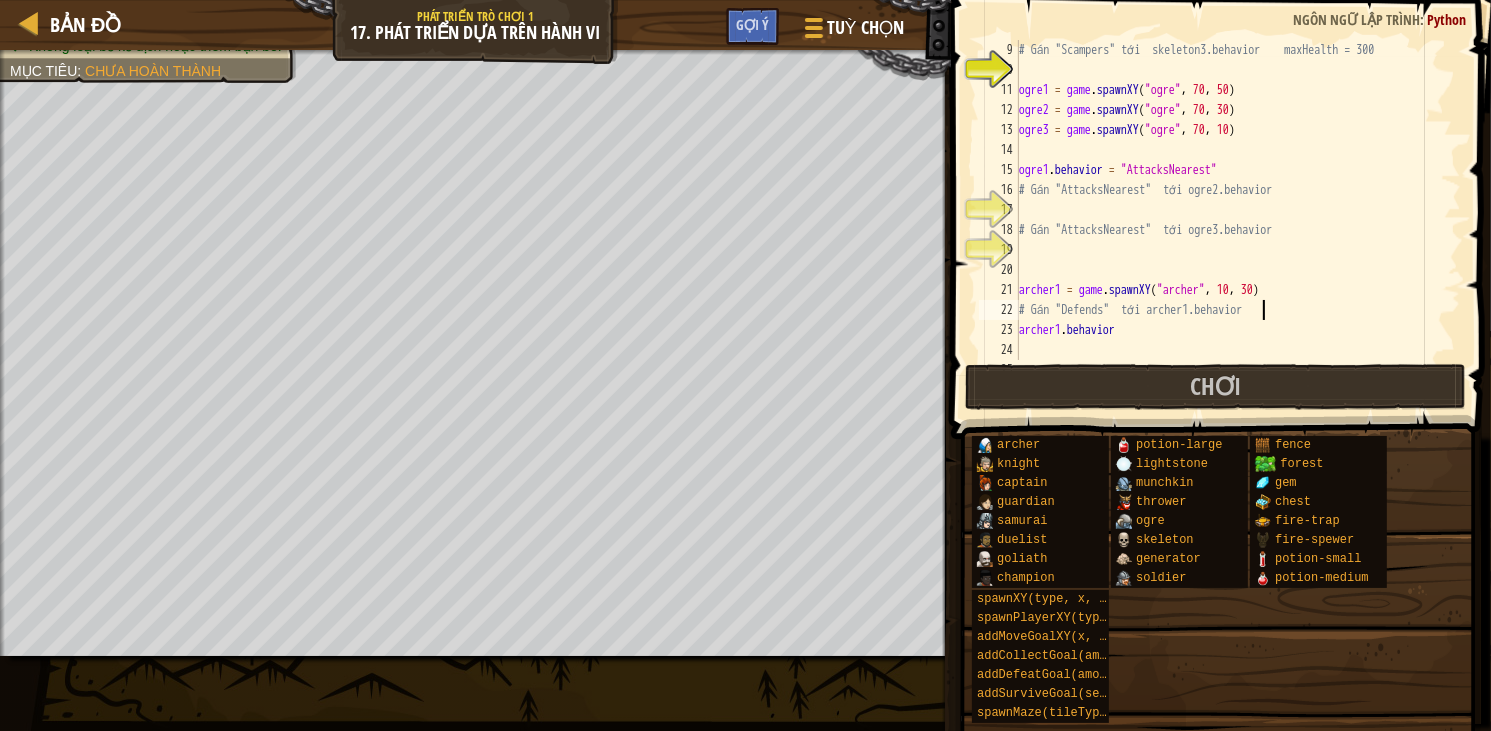 click on "# Gán "Scampers" tới  skeleton3.behavior    maxHealth = 300 ogre1   =   game . spawnXY ( "ogre" ,   70 ,   50 ) ogre2   =   game . spawnXY ( "ogre" ,   70 ,   30 ) ogre3   =   game . spawnXY ( "ogre" ,   70 ,   10 ) ogre1 . behavior   =   "AttacksNearest" # Gán "AttacksNearest"  tới ogre2.behavior # Gán "AttacksNearest"  tới ogre3.behavior archer1   =   game . spawnXY ( "archer" ,   10 ,   30 ) # Gán "Defends"  tới archer1.behavior archer1 . behavior # Không cần thay đổi bất cứ thứ gì dưới đây." at bounding box center [1230, 220] 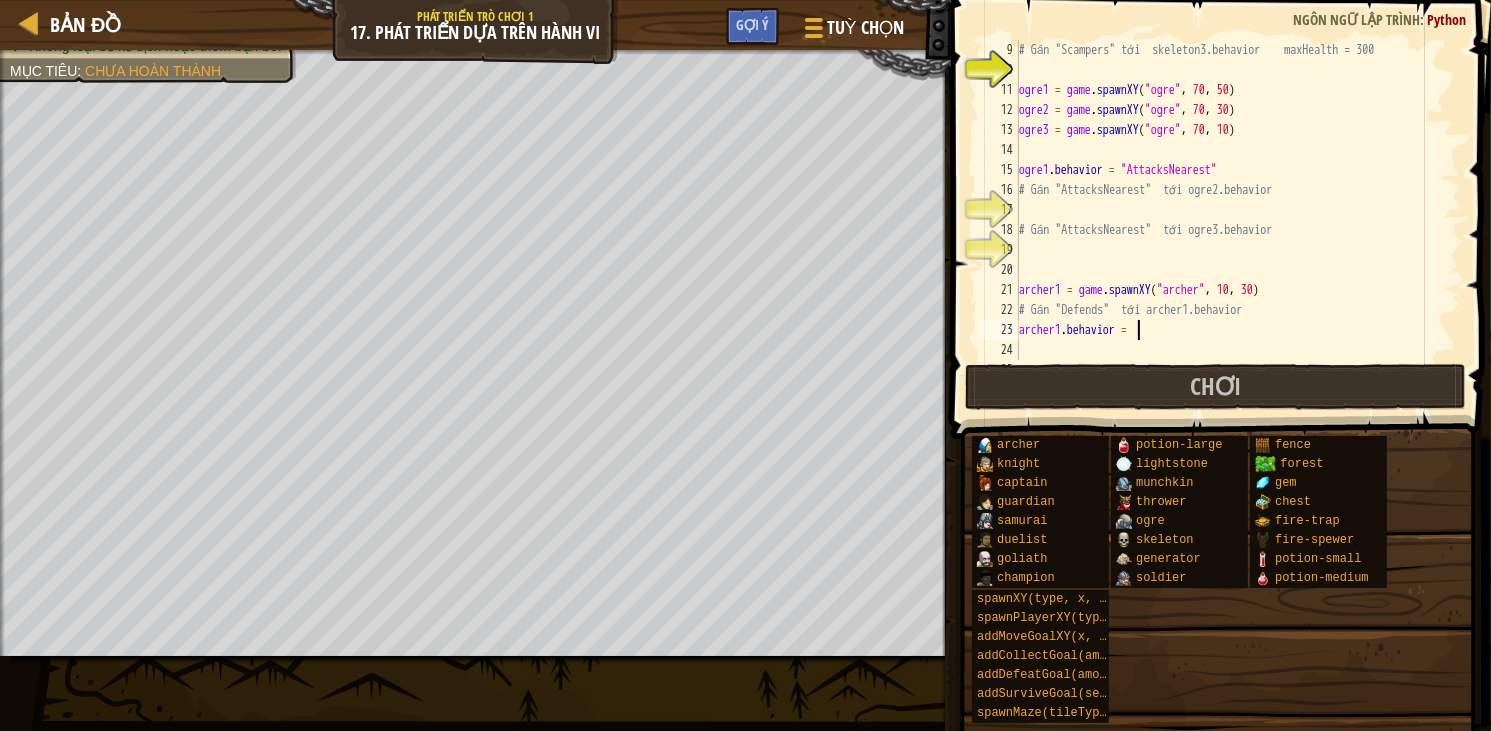 scroll, scrollTop: 9, scrollLeft: 8, axis: both 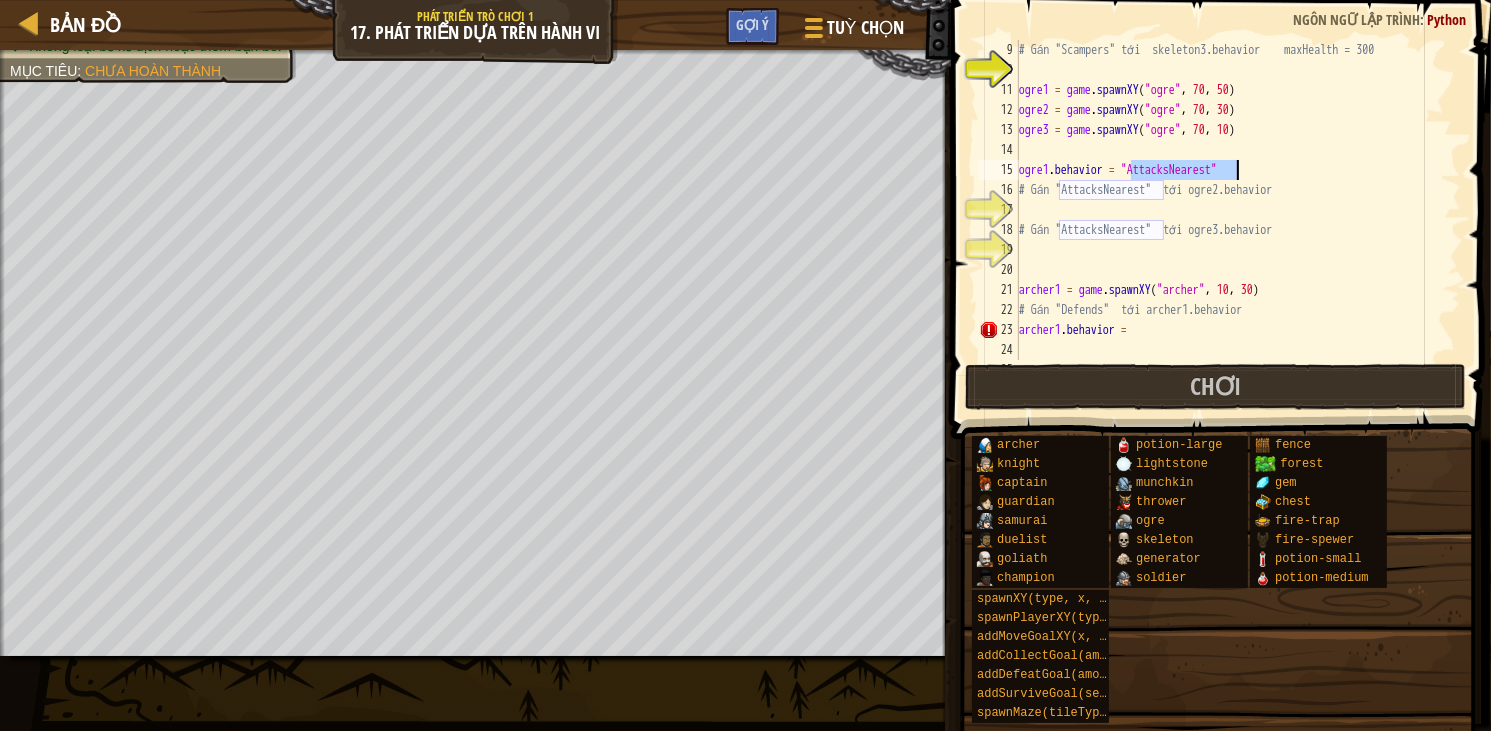 drag, startPoint x: 1129, startPoint y: 168, endPoint x: 1320, endPoint y: 171, distance: 191.02356 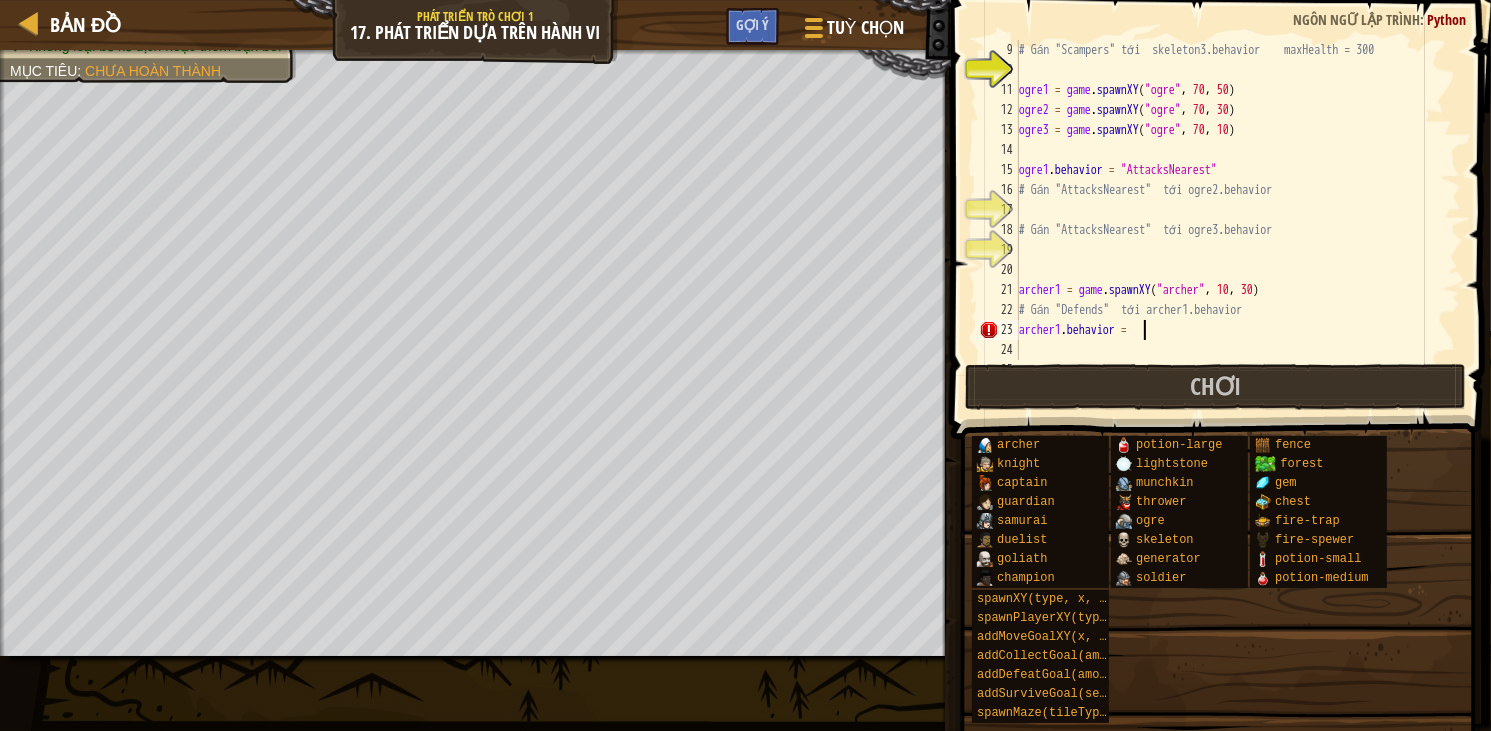 paste on ""AttacksNearest"" 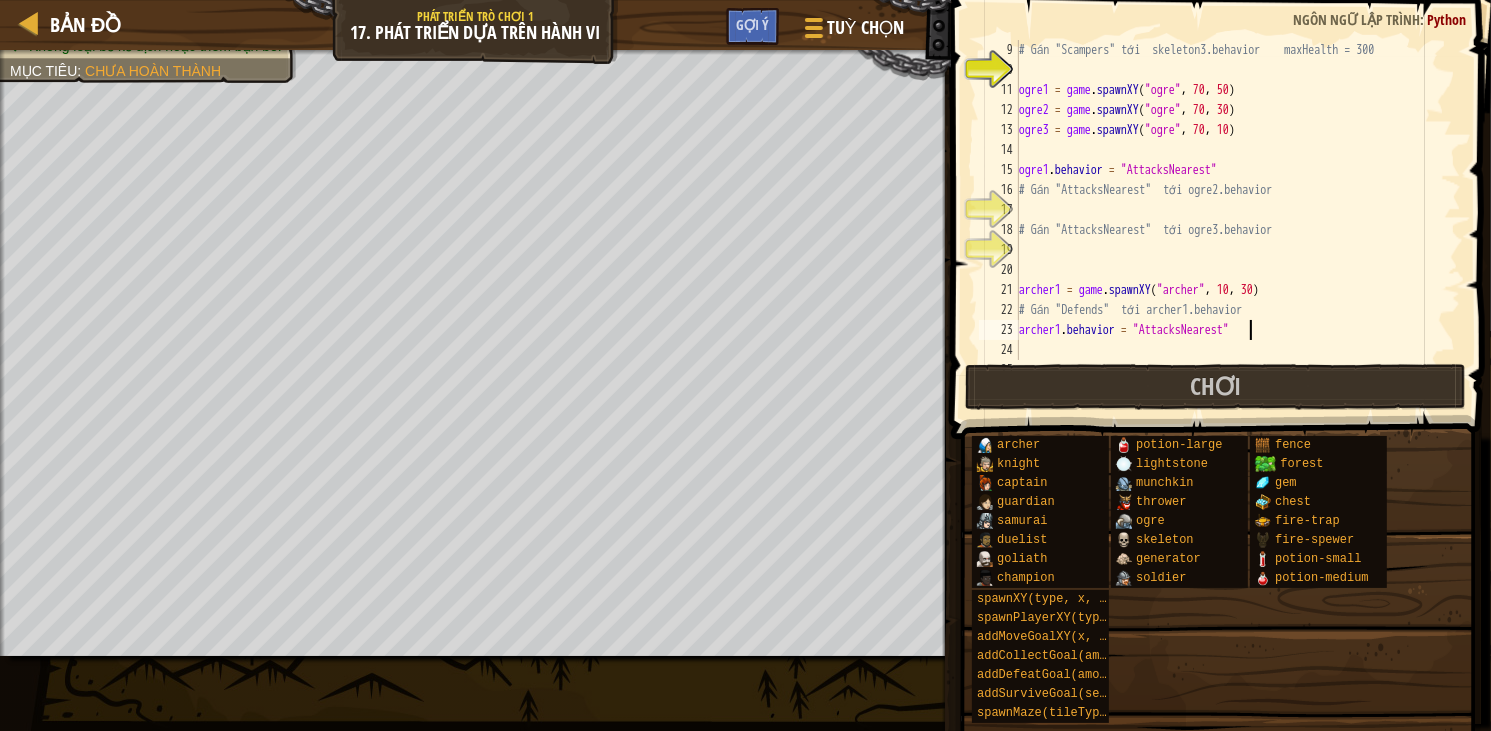 click on "# Gán "Scampers" tới  skeleton3.behavior    maxHealth = 300 ogre1   =   game . spawnXY ( "ogre" ,   70 ,   50 ) ogre2   =   game . spawnXY ( "ogre" ,   70 ,   30 ) ogre3   =   game . spawnXY ( "ogre" ,   70 ,   10 ) ogre1 . behavior   =   "AttacksNearest" # Gán "AttacksNearest"  tới ogre2.behavior # Gán "AttacksNearest"  tới ogre3.behavior archer1   =   game . spawnXY ( "archer" ,   10 ,   30 ) # Gán "Defends"  tới archer1.behavior archer1 . behavior   =   "AttacksNearest" # Không cần thay đổi bất cứ thứ gì dưới đây." at bounding box center (1230, 220) 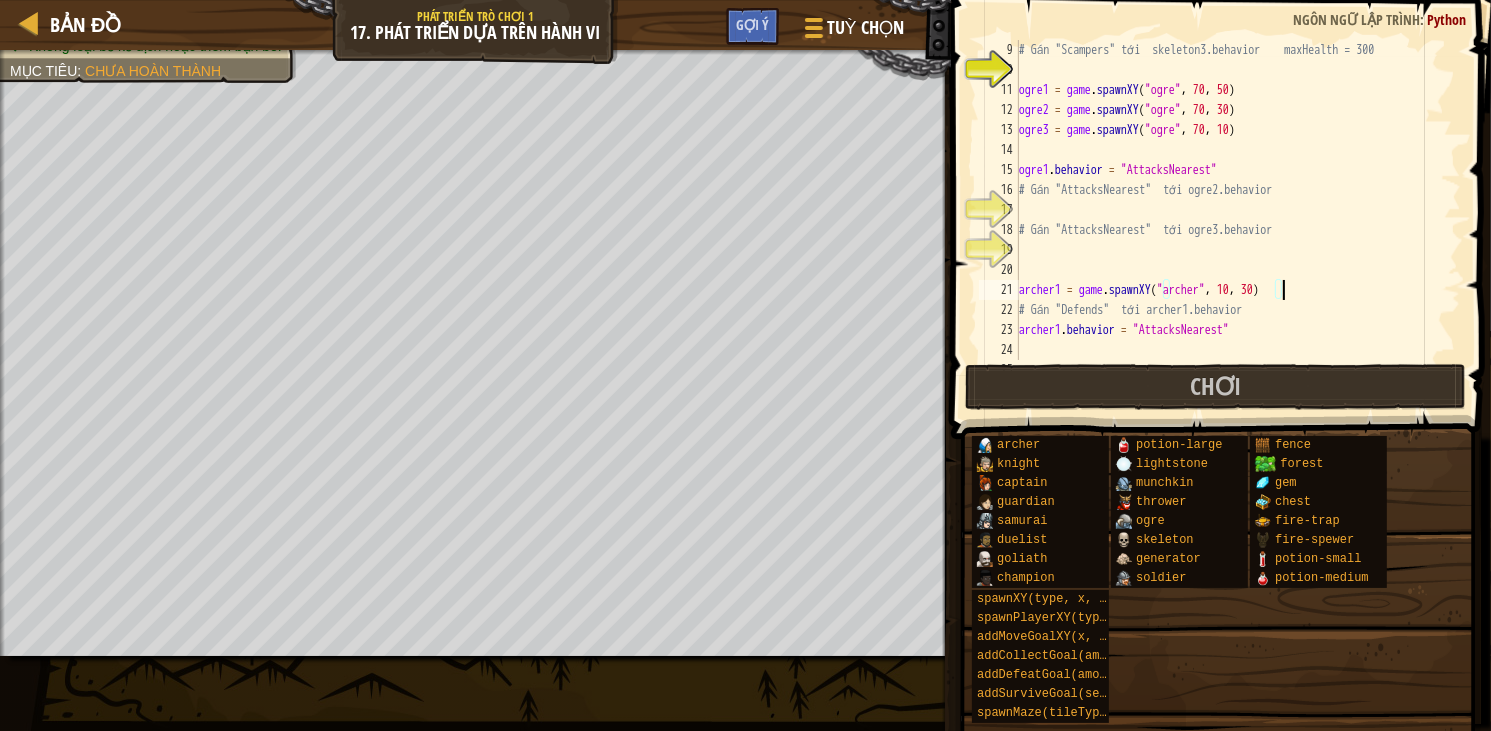 click on "# Gán "Scampers" tới  skeleton3.behavior    maxHealth = 300 ogre1   =   game . spawnXY ( "ogre" ,   70 ,   50 ) ogre2   =   game . spawnXY ( "ogre" ,   70 ,   30 ) ogre3   =   game . spawnXY ( "ogre" ,   70 ,   10 ) ogre1 . behavior   =   "AttacksNearest" # Gán "AttacksNearest"  tới ogre2.behavior # Gán "AttacksNearest"  tới ogre3.behavior archer1   =   game . spawnXY ( "archer" ,   10 ,   30 ) # Gán "Defends"  tới archer1.behavior archer1 . behavior   =   "AttacksNearest" # Không cần thay đổi bất cứ thứ gì dưới đây." at bounding box center [1230, 220] 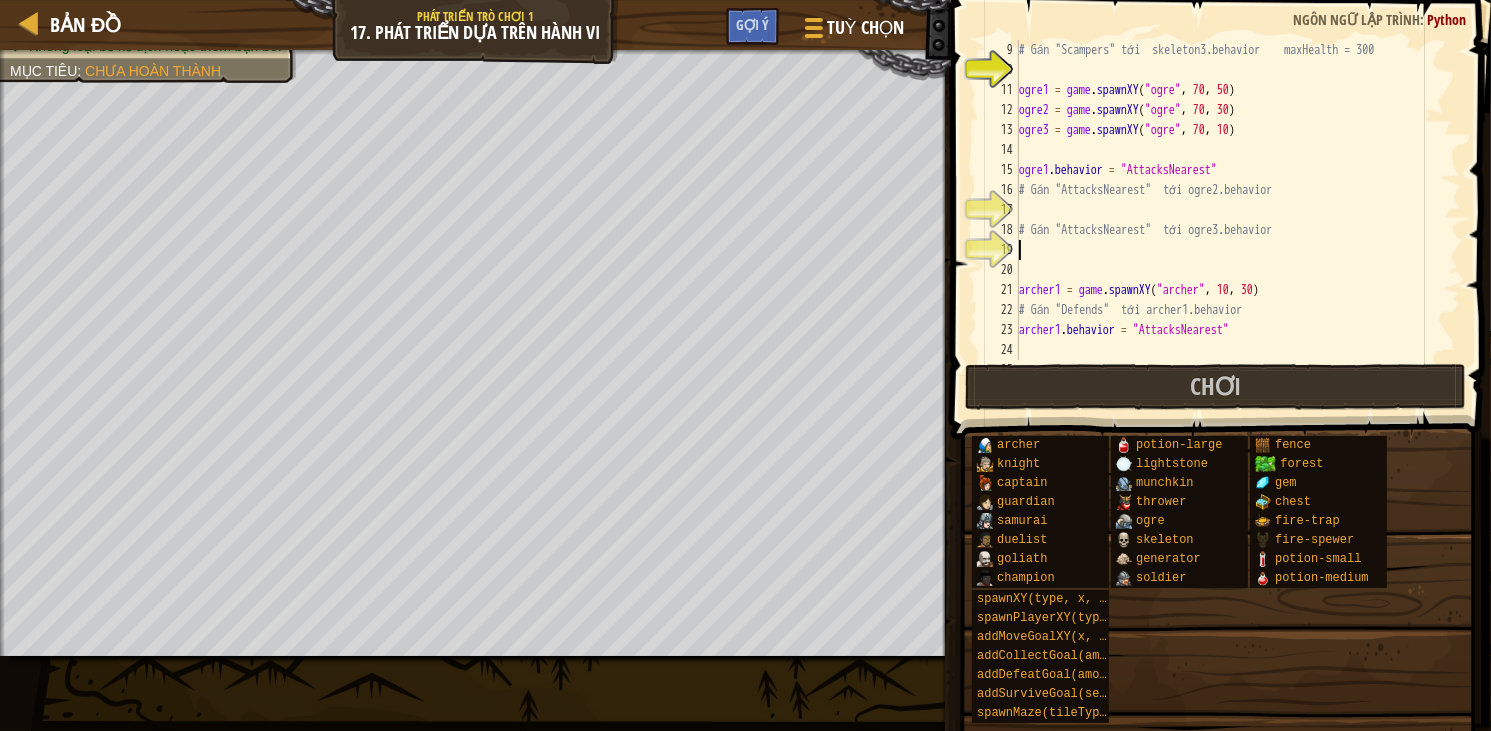 scroll, scrollTop: 9, scrollLeft: 0, axis: vertical 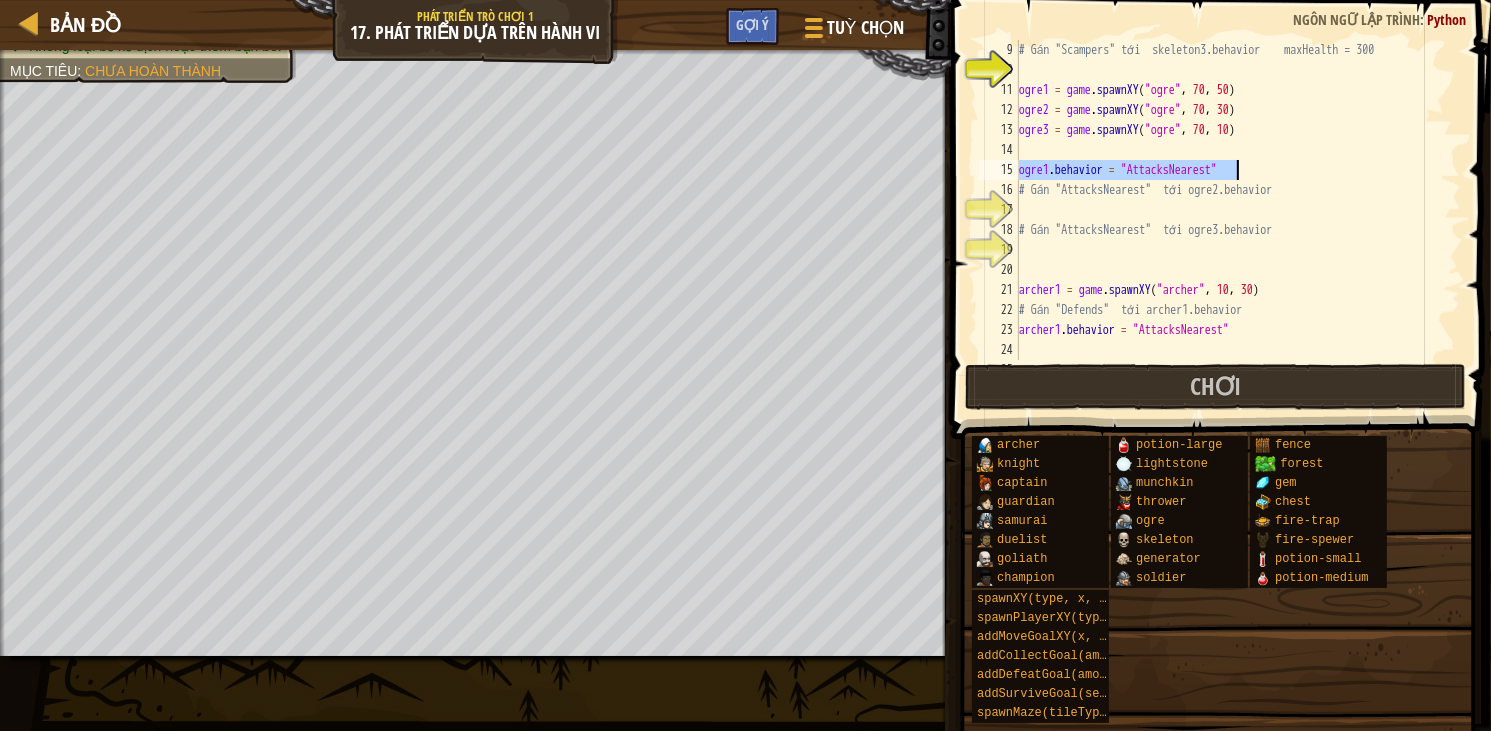 drag, startPoint x: 1022, startPoint y: 168, endPoint x: 1242, endPoint y: 177, distance: 220.18402 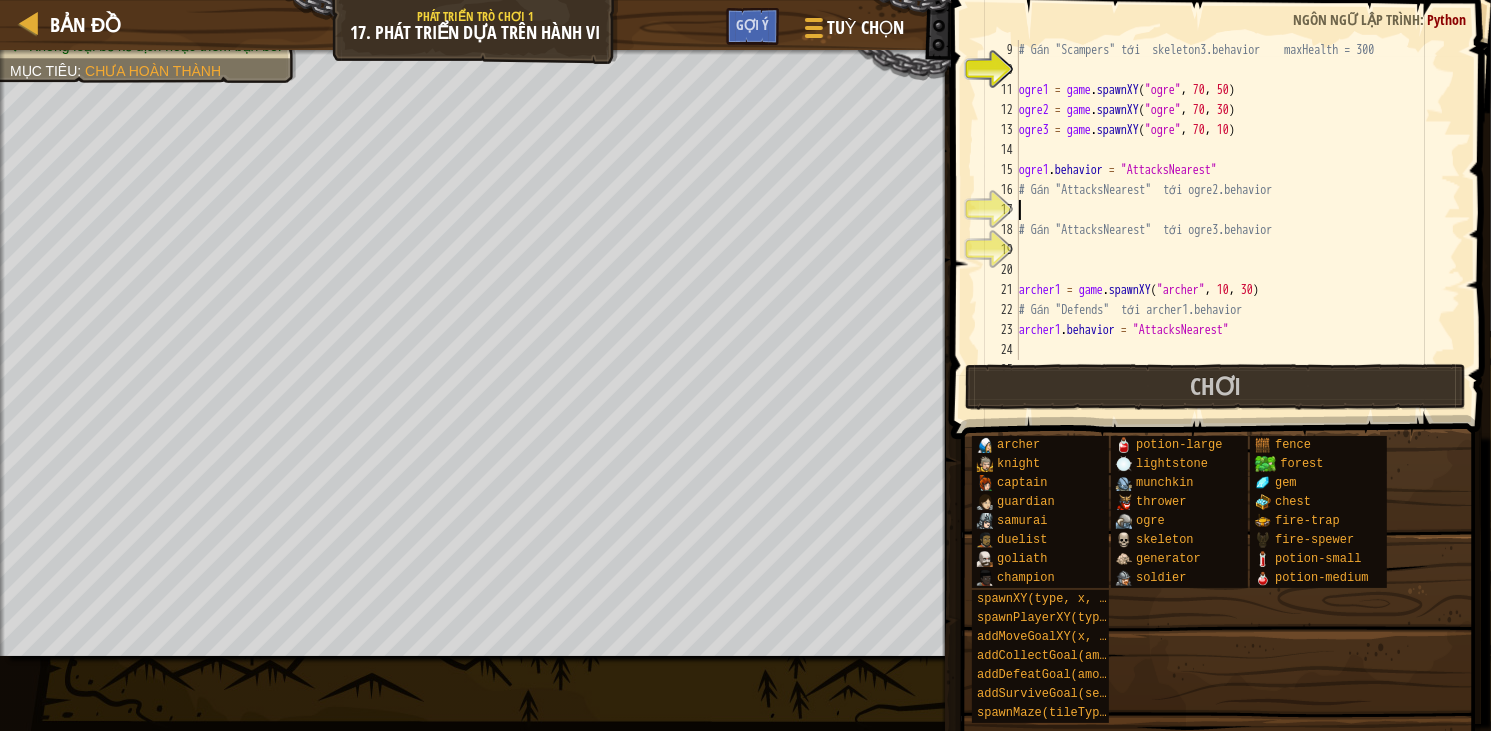 paste on "ogre1.behavior = "AttacksNearest"" 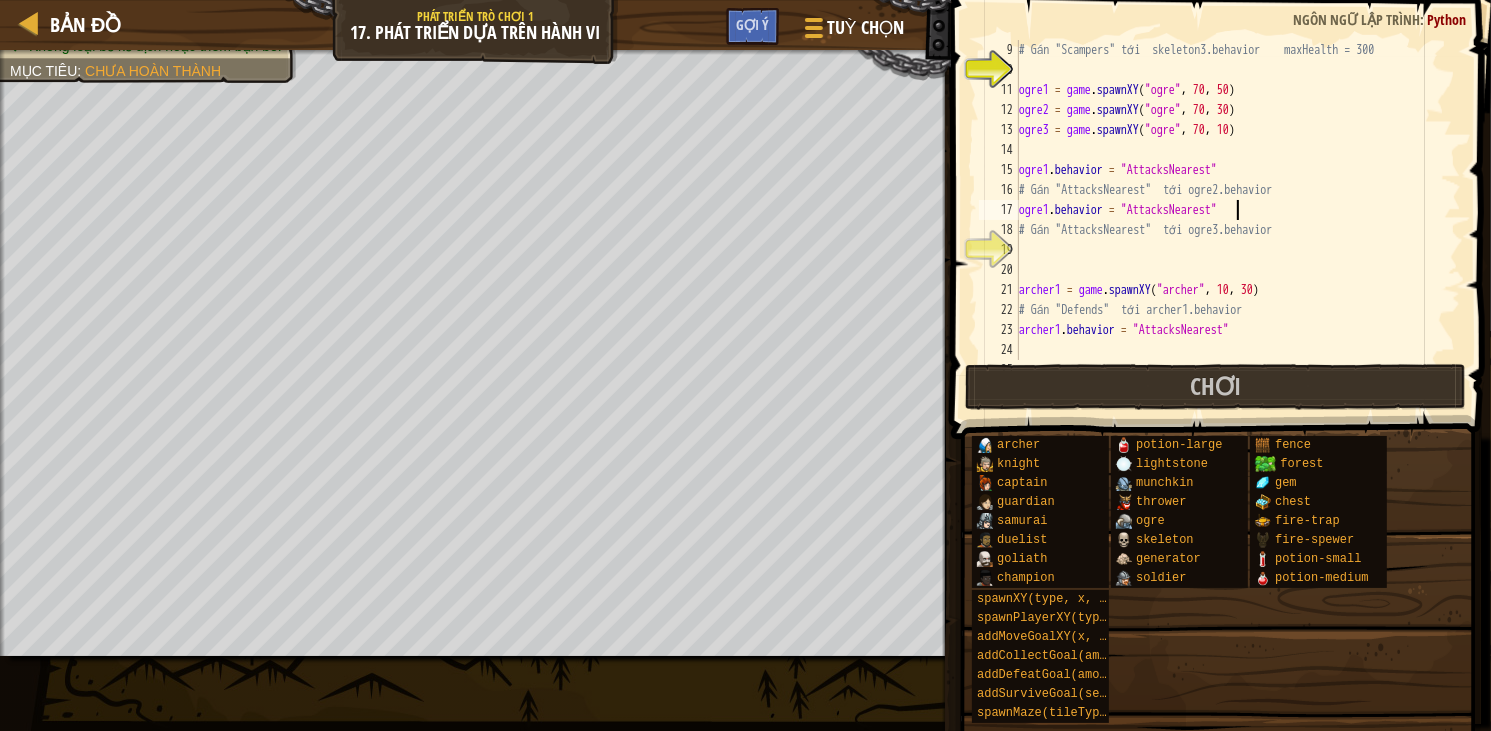 click on "19" at bounding box center (999, 250) 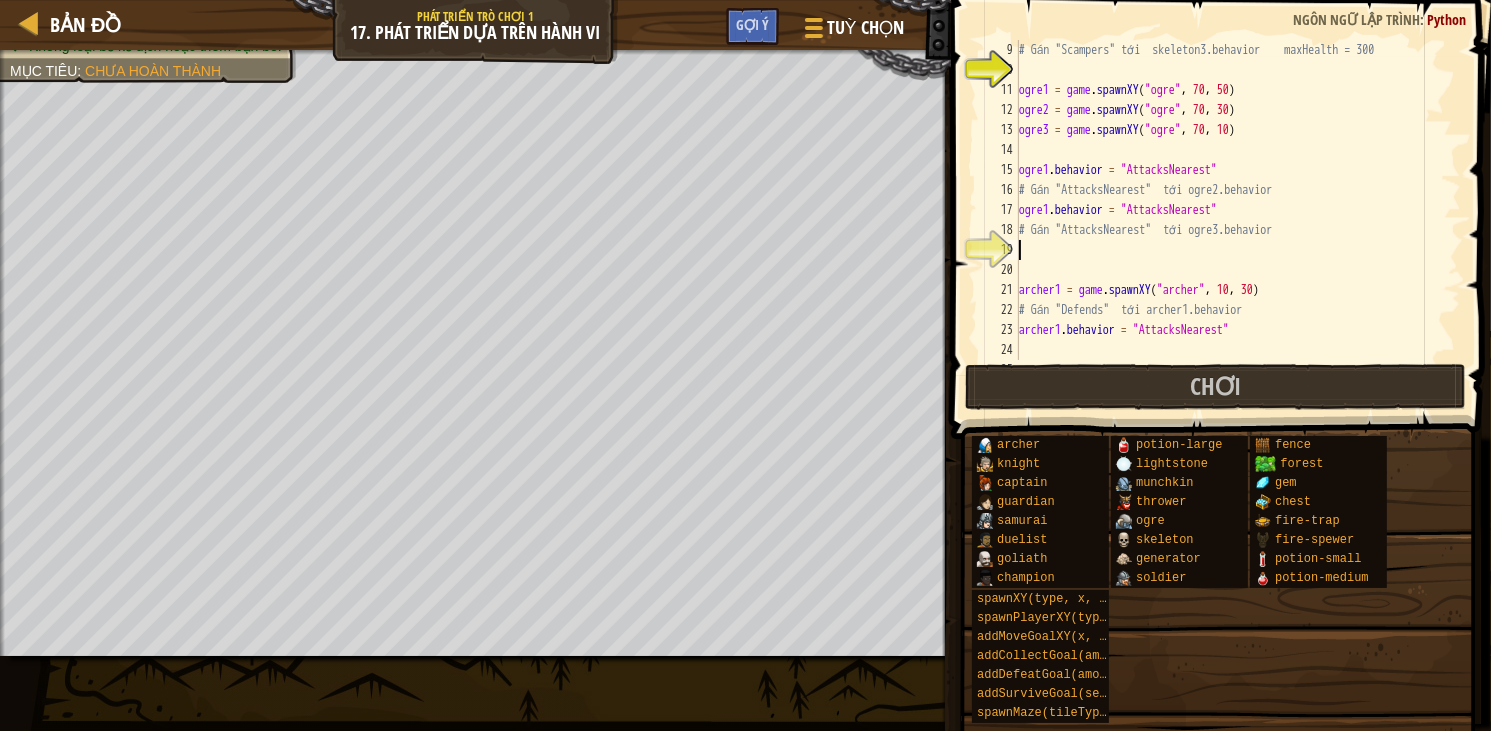 paste on "ogre1.behavior = "AttacksNearest"" 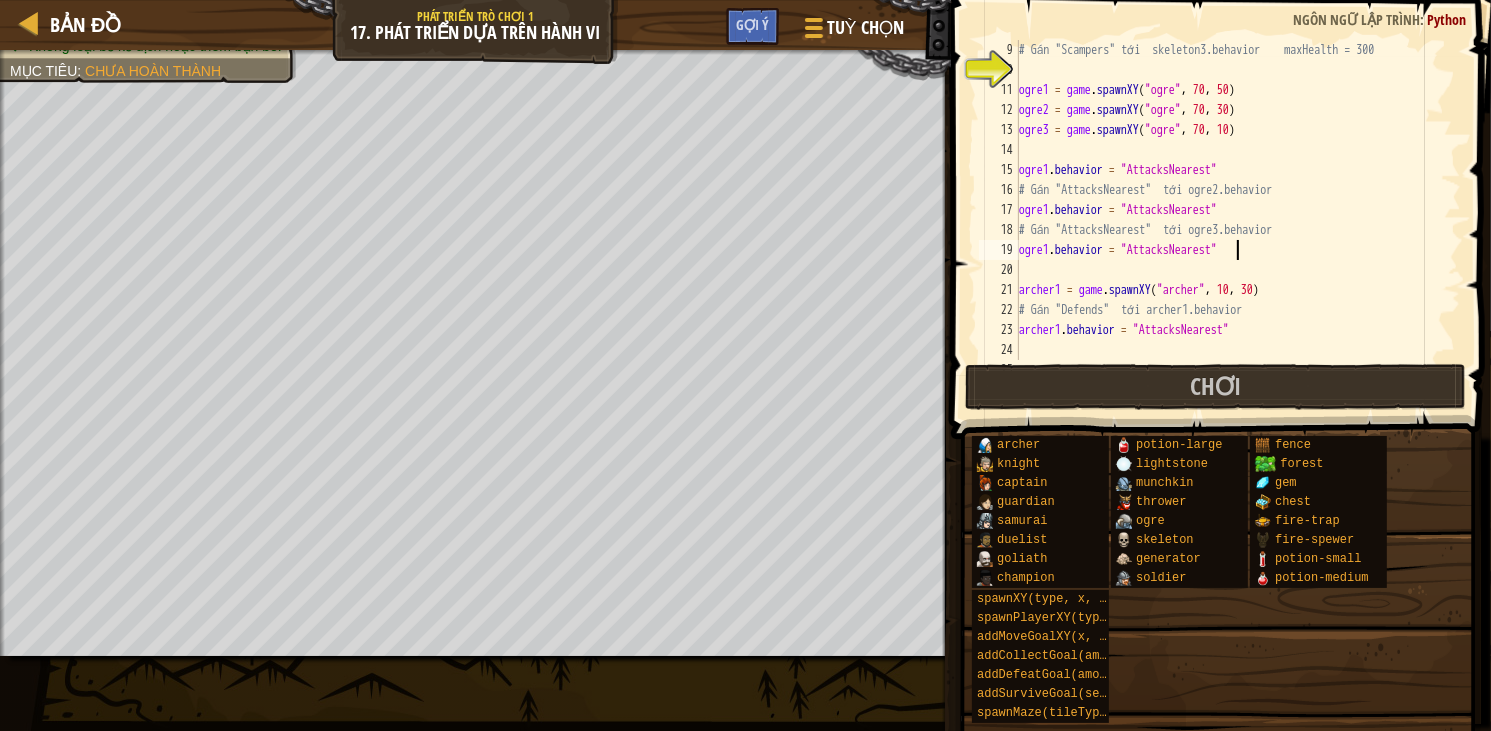 click on "# Gán "Scampers" tới  skeleton3.behavior    maxHealth = 300 ogre1   =   game . spawnXY ( "ogre" ,   70 ,   50 ) ogre2   =   game . spawnXY ( "ogre" ,   70 ,   30 ) ogre3   =   game . spawnXY ( "ogre" ,   70 ,   10 ) ogre1 . behavior   =   "AttacksNearest" # Gán "AttacksNearest"  tới ogre2.behavior ogre1 . behavior   =   "AttacksNearest" # Gán "AttacksNearest"  tới ogre3.behavior ogre1 . behavior   =   "AttacksNearest" archer1   =   game . spawnXY ( "archer" ,   10 ,   30 ) # Gán "Defends"  tới archer1.behavior archer1 . behavior   =   "AttacksNearest" # Không cần thay đổi bất cứ thứ gì dưới đây." at bounding box center [1230, 220] 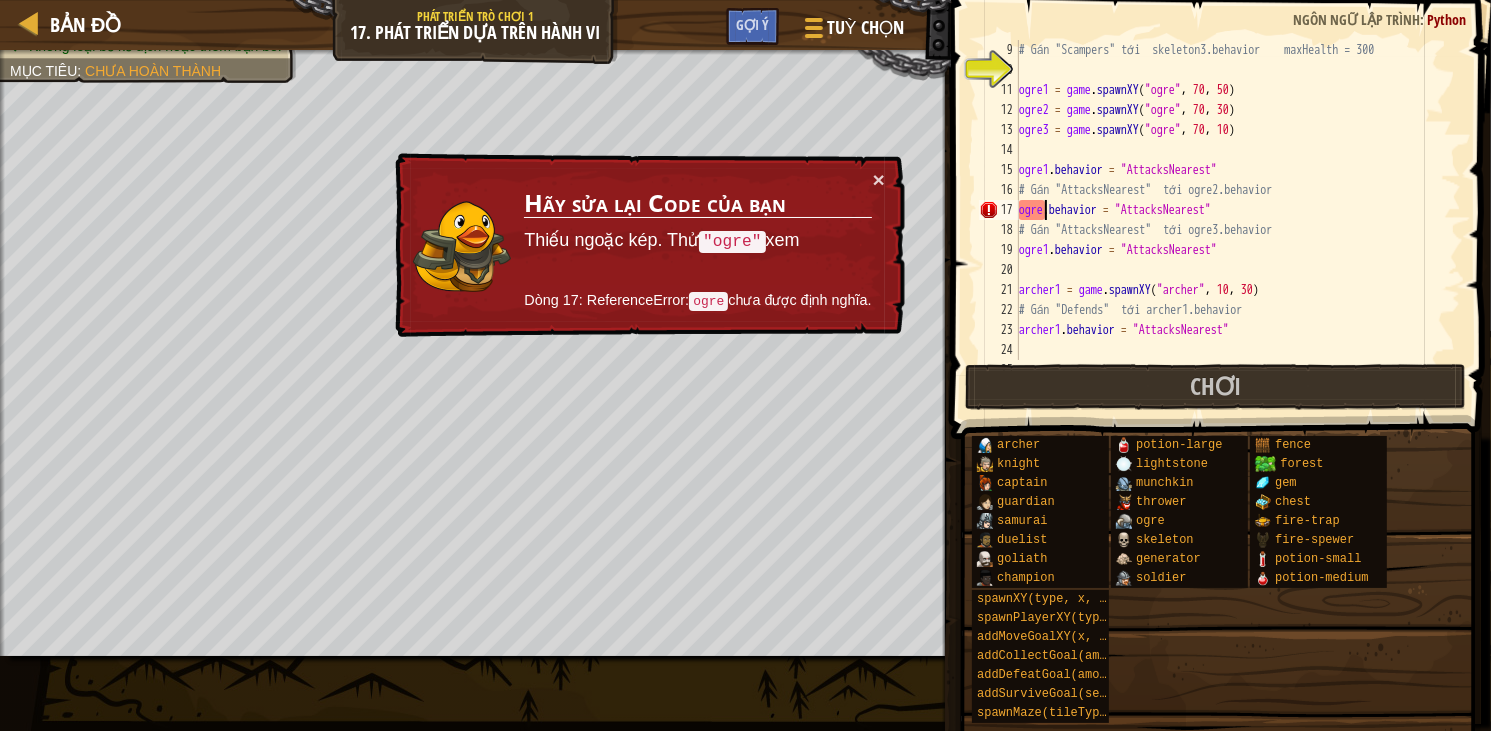 scroll, scrollTop: 9, scrollLeft: 3, axis: both 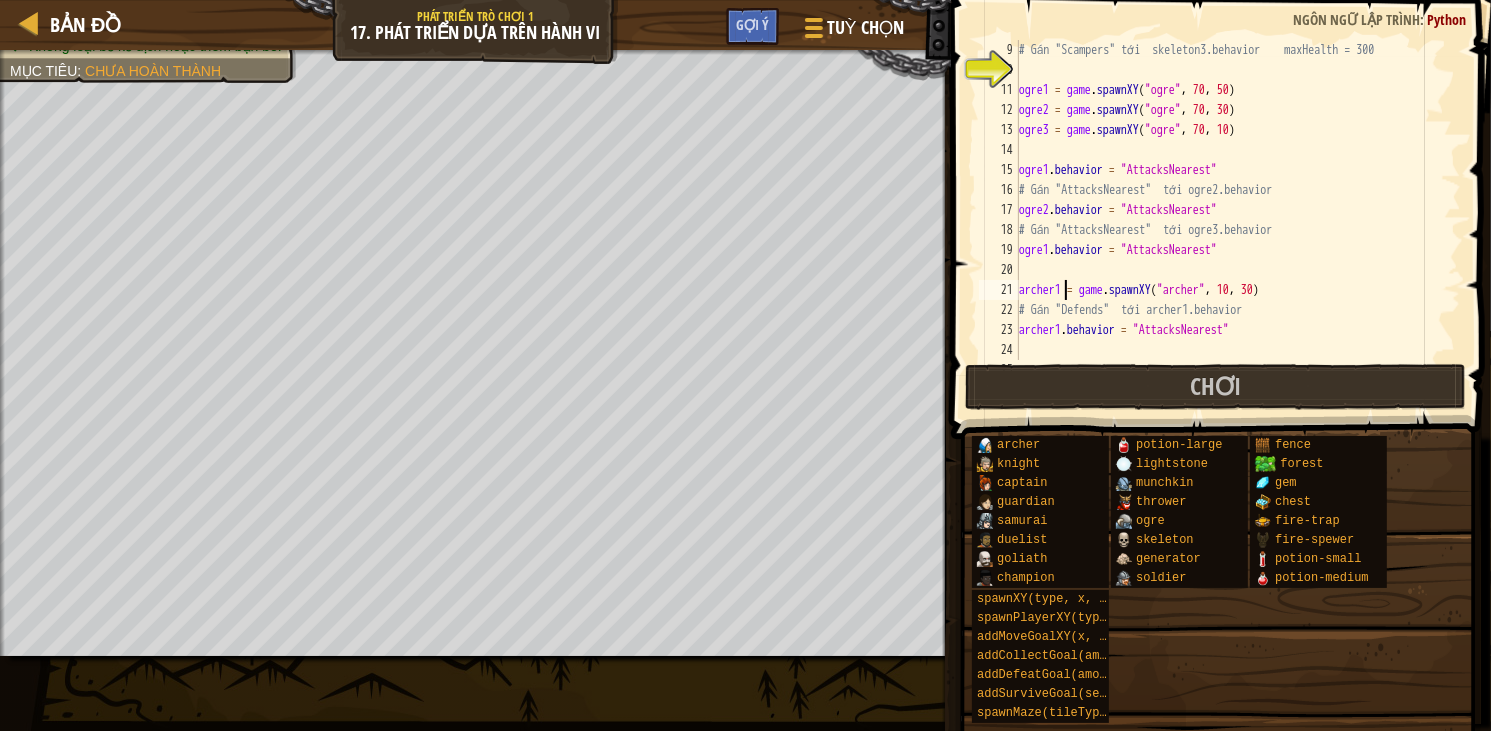 click on "# Gán "Scampers" tới  skeleton3.behavior    maxHealth = 300 ogre1   =   game . spawnXY ( "ogre" ,   70 ,   50 ) ogre2   =   game . spawnXY ( "ogre" ,   70 ,   30 ) ogre3   =   game . spawnXY ( "ogre" ,   70 ,   10 ) ogre1 . behavior   =   "AttacksNearest" # Gán "AttacksNearest"  tới ogre2.behavior ogre2 . behavior   =   "AttacksNearest" # Gán "AttacksNearest"  tới ogre3.behavior ogre1 . behavior   =   "AttacksNearest" archer1   =   game . spawnXY ( "archer" ,   10 ,   30 ) # Gán "Defends"  tới archer1.behavior archer1 . behavior   =   "AttacksNearest" # Không cần thay đổi bất cứ thứ gì dưới đây." at bounding box center (1230, 220) 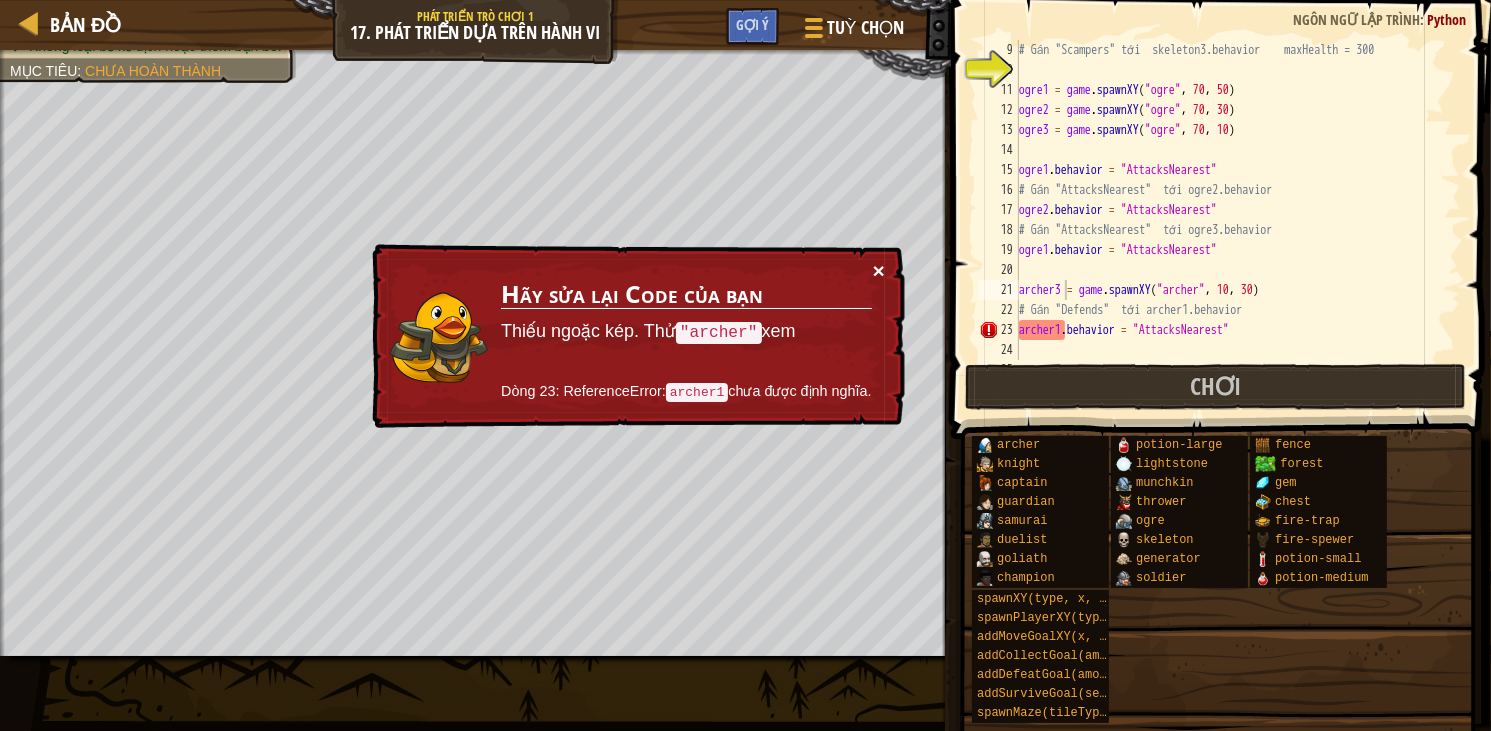 click on "×" at bounding box center (879, 270) 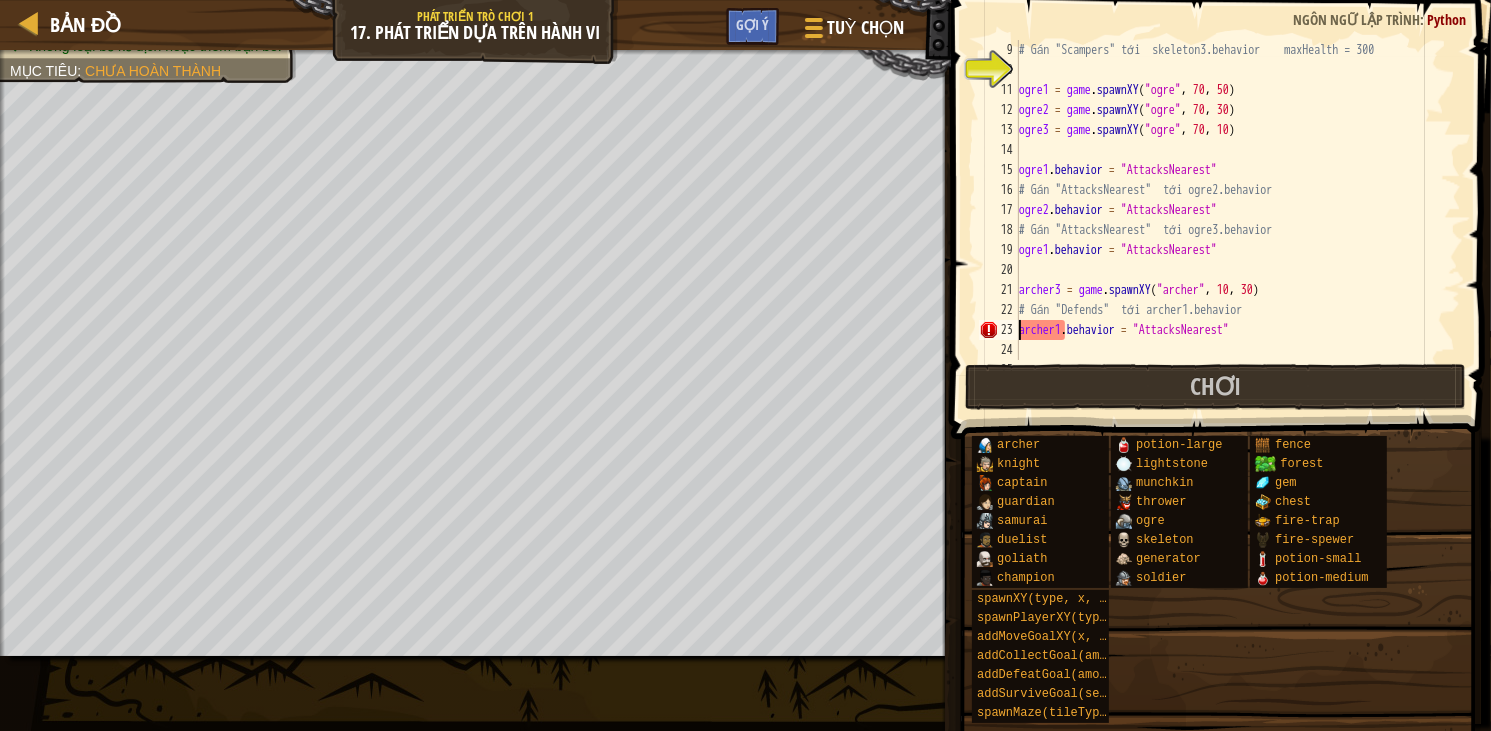 click on "# Gán "Scampers" tới  skeleton3.behavior    maxHealth = 300 ogre1   =   game . spawnXY ( "ogre" ,   70 ,   50 ) ogre2   =   game . spawnXY ( "ogre" ,   70 ,   30 ) ogre3   =   game . spawnXY ( "ogre" ,   70 ,   10 ) ogre1 . behavior   =   "AttacksNearest" # Gán "AttacksNearest"  tới ogre2.behavior ogre2 . behavior   =   "AttacksNearest" # Gán "AttacksNearest"  tới ogre3.behavior ogre1 . behavior   =   "AttacksNearest" archer3   =   game . spawnXY ( "archer" ,   10 ,   30 ) # Gán "Defends"  tới archer1.behavior archer1 . behavior   =   "AttacksNearest" # Không cần thay đổi bất cứ thứ gì dưới đây." at bounding box center [1230, 220] 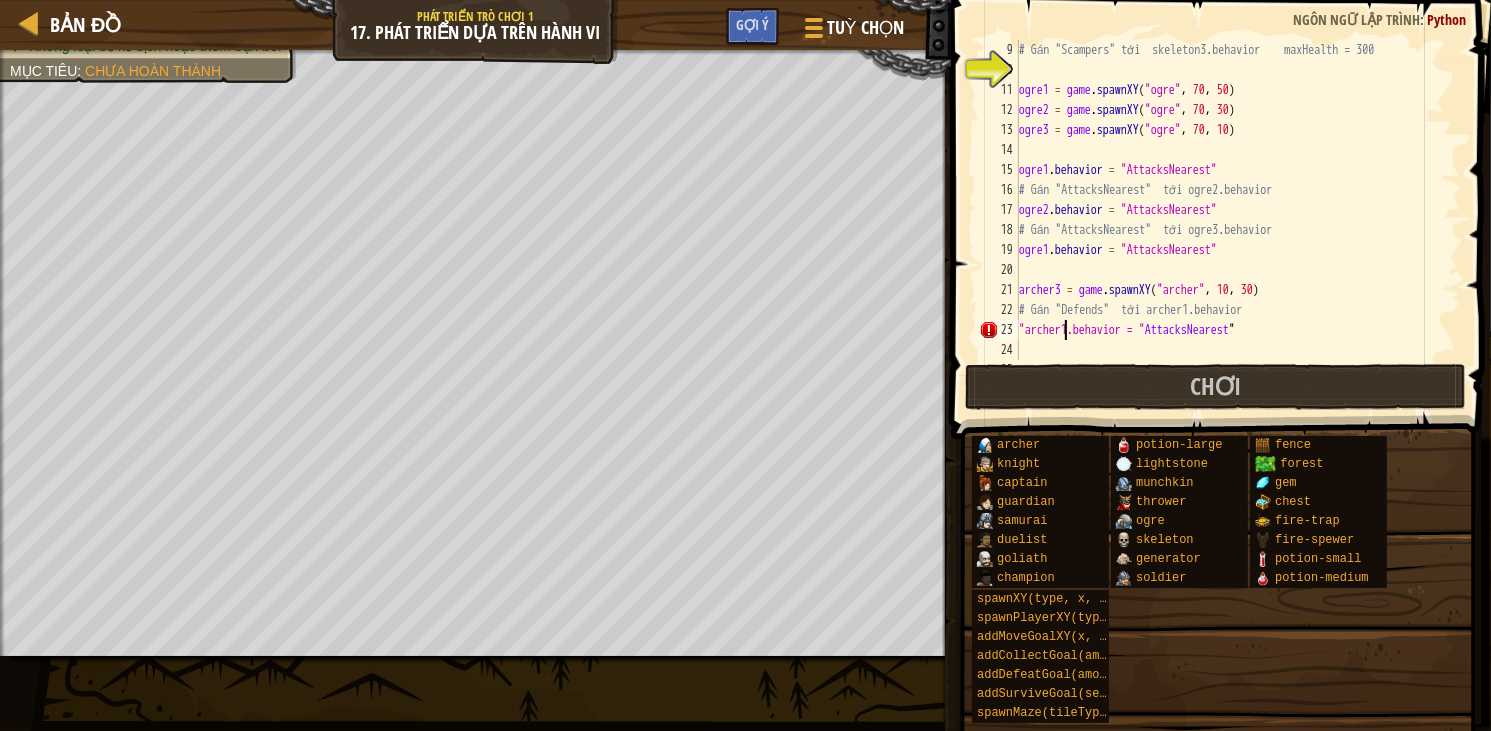 click on "# Gán "Scampers" tới  skeleton3.behavior    maxHealth = 300 ogre1   =   game . spawnXY ( "ogre" ,   70 ,   50 ) ogre2   =   game . spawnXY ( "ogre" ,   70 ,   30 ) ogre3   =   game . spawnXY ( "ogre" ,   70 ,   10 ) ogre1 . behavior   =   "AttacksNearest" # Gán "AttacksNearest"  tới ogre2.behavior ogre2 . behavior   =   "AttacksNearest" # Gán "AttacksNearest"  tới ogre3.behavior ogre1 . behavior   =   "AttacksNearest" archer3   =   game . spawnXY ( "archer" ,   10 ,   30 ) # Gán "Defends"  tới archer1.behavior "archer1.behavior = " AttacksNearest " # Không cần thay đổi bất cứ thứ gì dưới đây." at bounding box center [1230, 220] 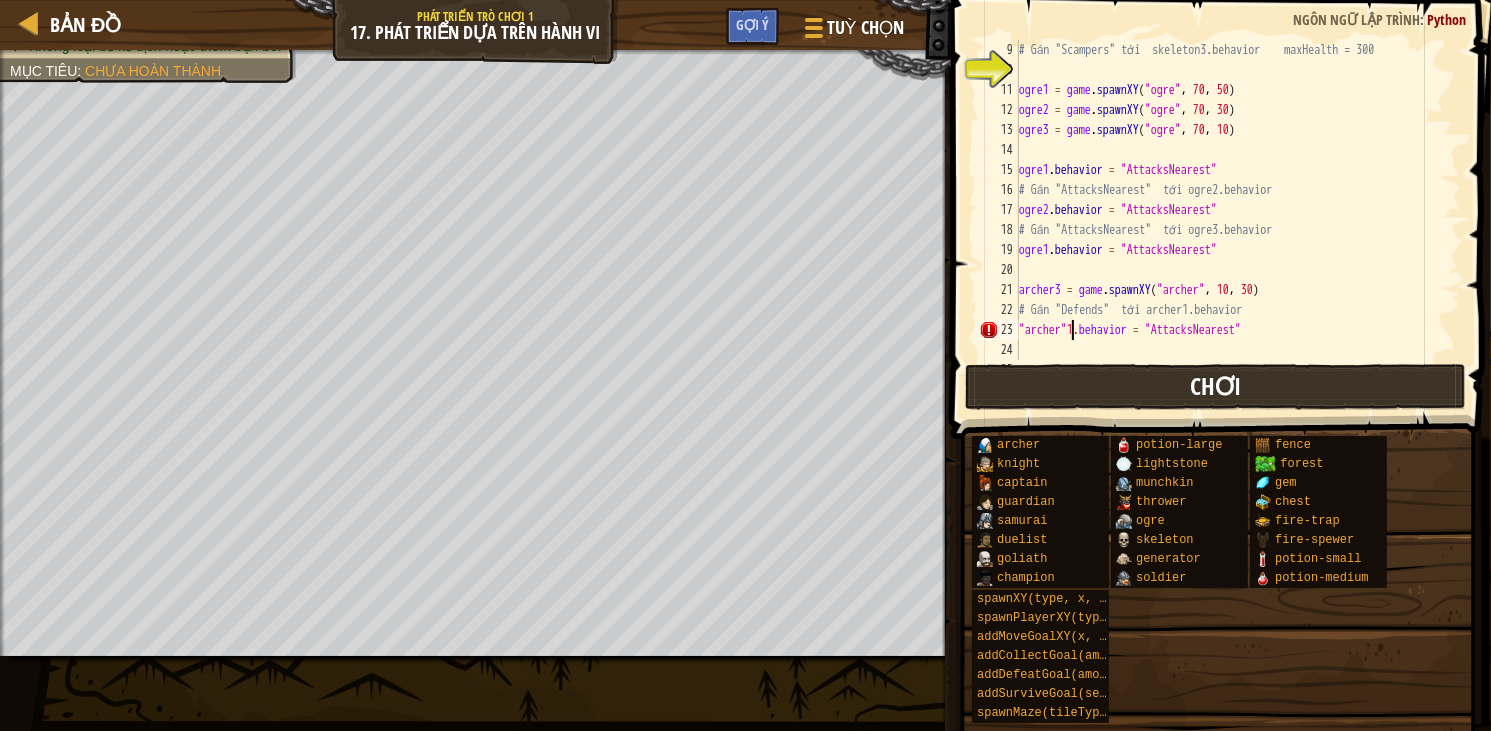 scroll, scrollTop: 9, scrollLeft: 4, axis: both 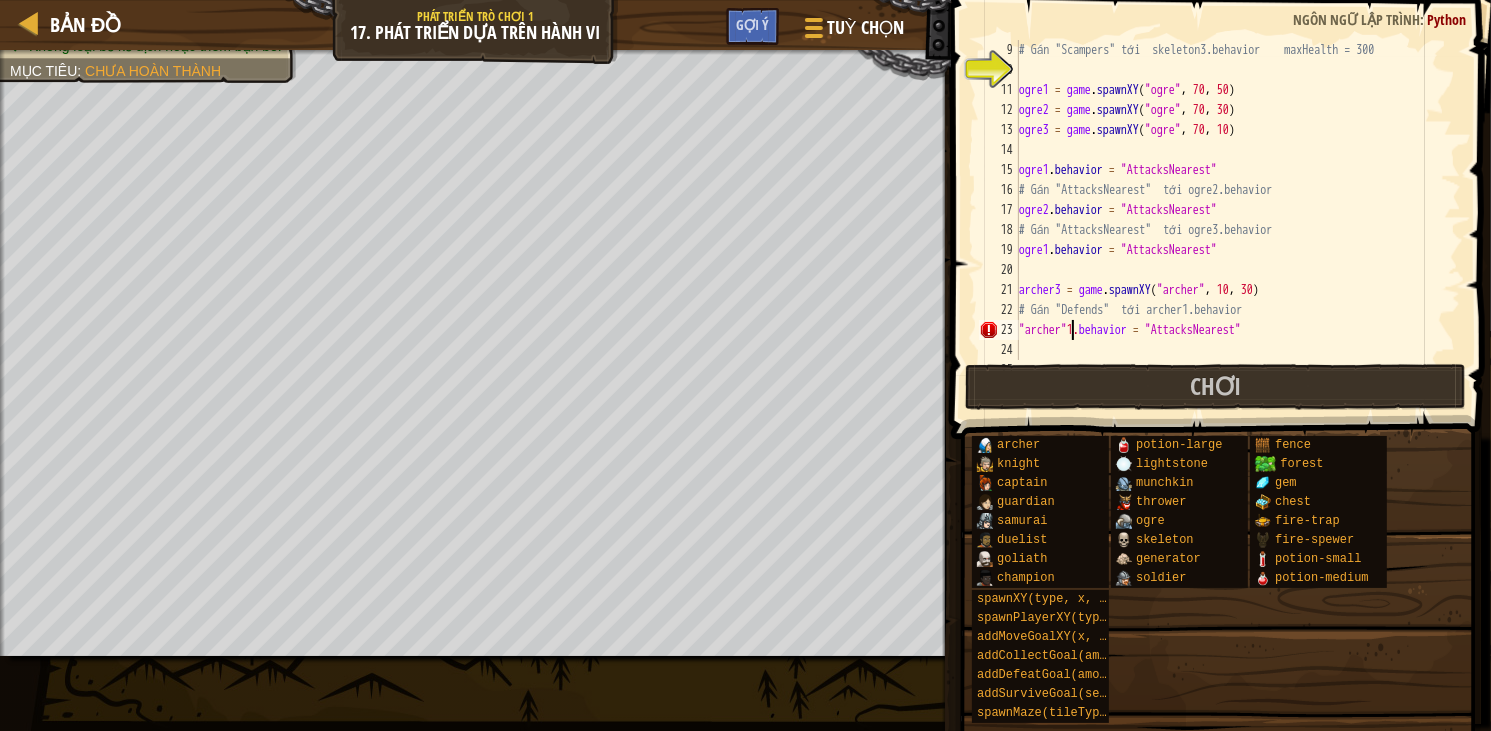 click on "# Gán "Scampers" tới  skeleton3.behavior    maxHealth = 300 ogre1   =   game . spawnXY ( "ogre" ,   70 ,   50 ) ogre2   =   game . spawnXY ( "ogre" ,   70 ,   30 ) ogre3   =   game . spawnXY ( "ogre" ,   70 ,   10 ) ogre1 . behavior   =   "AttacksNearest" # Gán "AttacksNearest"  tới ogre2.behavior ogre2 . behavior   =   "AttacksNearest" # Gán "AttacksNearest"  tới ogre3.behavior ogre1 . behavior   =   "AttacksNearest" archer3   =   game . spawnXY ( "archer" ,   10 ,   30 ) # Gán "Defends"  tới archer1.behavior "archer" 1. behavior   =   "AttacksNearest" # Không cần thay đổi bất cứ thứ gì dưới đây." at bounding box center (1230, 220) 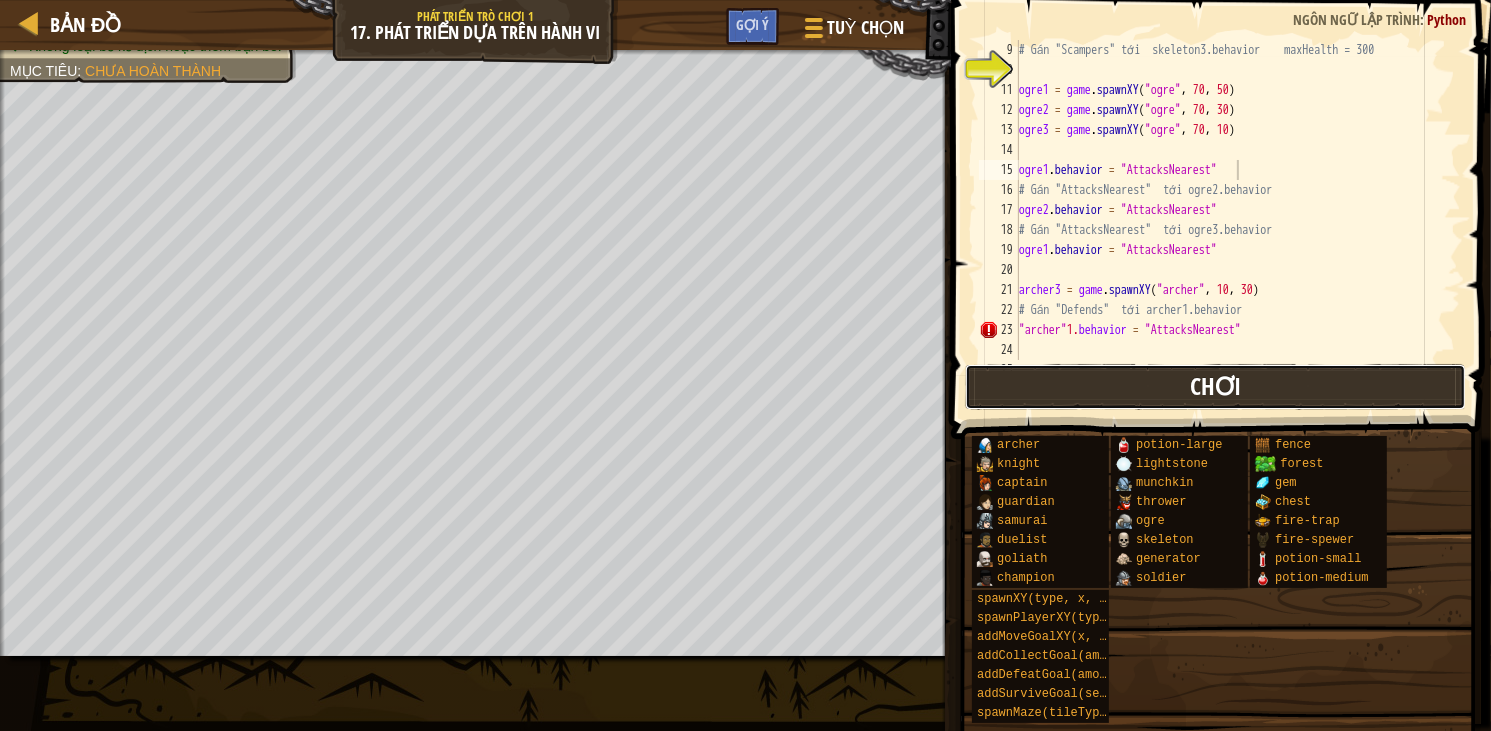 click on "Chơi" at bounding box center [1215, 387] 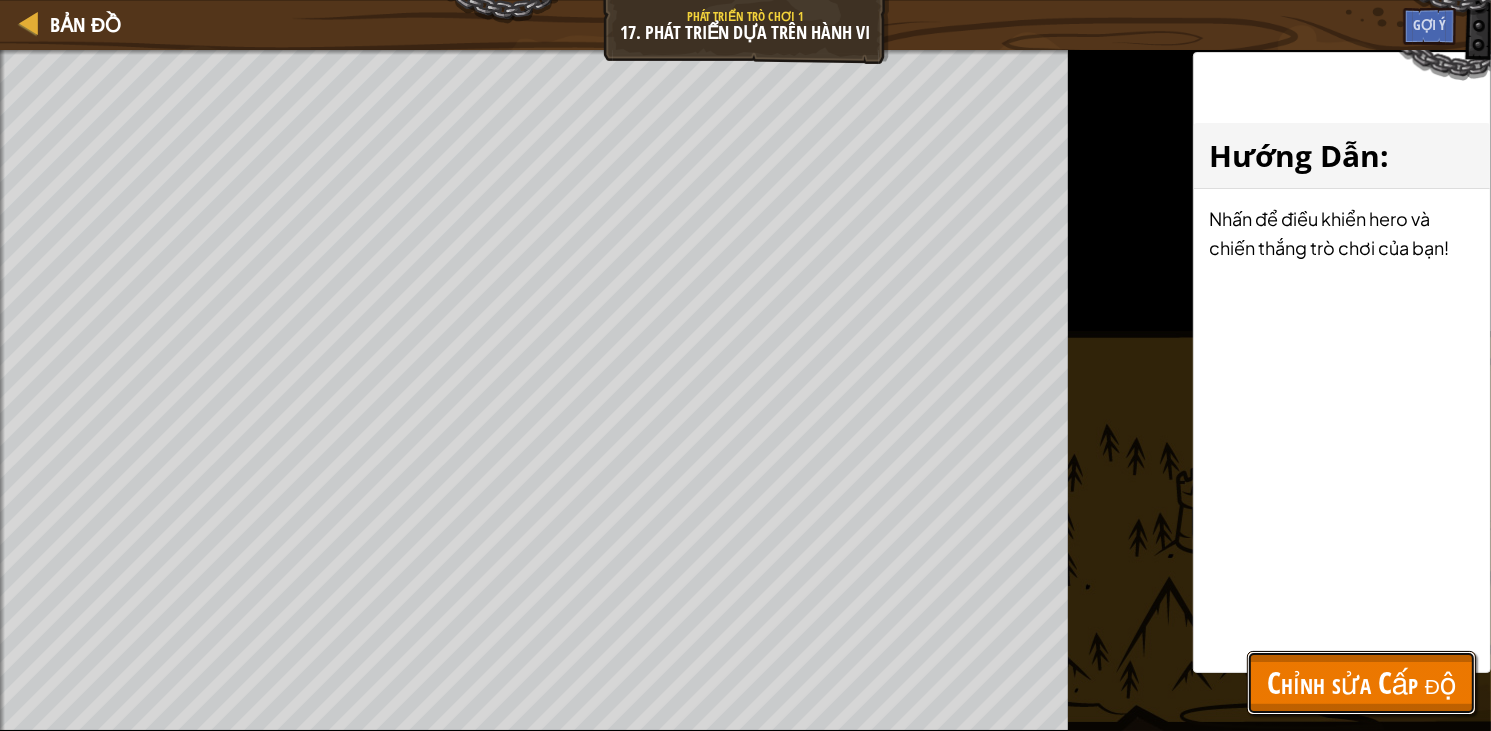 click on "Chỉnh sửa Cấp độ" at bounding box center (1361, 682) 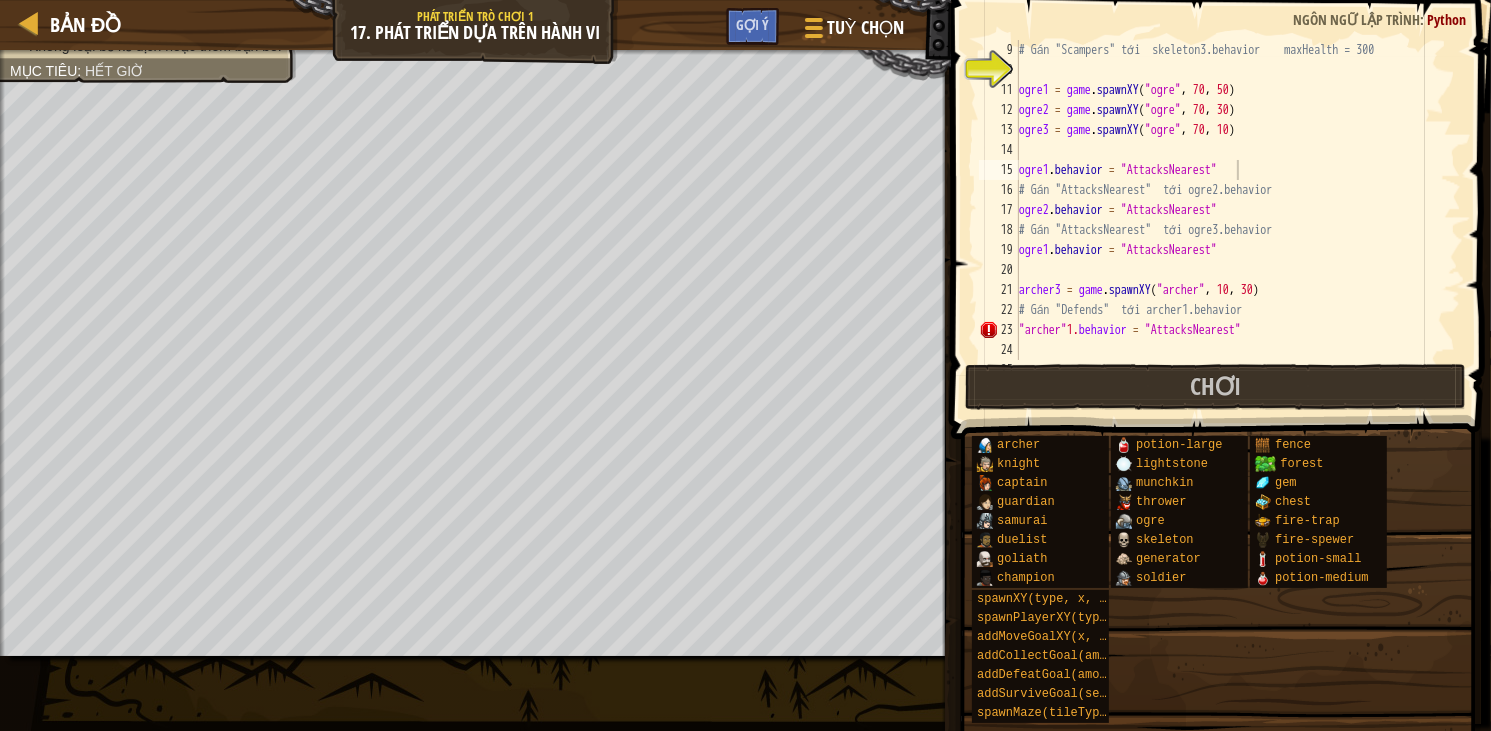 click on "# Gán "Scampers" tới  skeleton3.behavior    maxHealth = 300 ogre1   =   game . spawnXY ( "ogre" ,   70 ,   50 ) ogre2   =   game . spawnXY ( "ogre" ,   70 ,   30 ) ogre3   =   game . spawnXY ( "ogre" ,   70 ,   10 ) ogre1 . behavior   =   "AttacksNearest" # Gán "AttacksNearest"  tới ogre2.behavior ogre2 . behavior   =   "AttacksNearest" # Gán "AttacksNearest"  tới ogre3.behavior ogre1 . behavior   =   "AttacksNearest" archer3   =   game . spawnXY ( "archer" ,   10 ,   30 ) # Gán "Defends"  tới archer1.behavior "archer" 1. behavior   =   "AttacksNearest" # Không cần thay đổi bất cứ thứ gì dưới đây." at bounding box center [1230, 220] 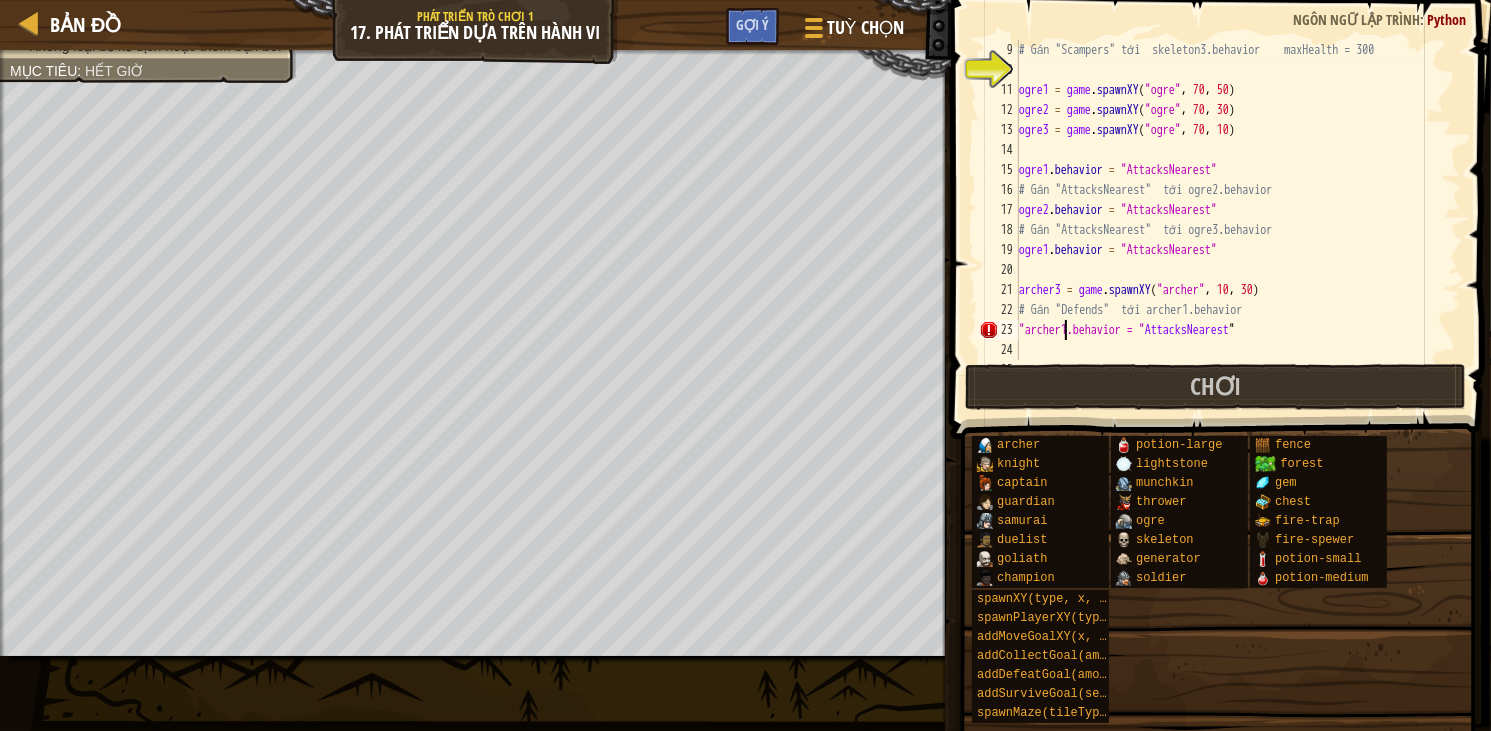 click on "# Gán "Scampers" tới  skeleton3.behavior    maxHealth = 300 ogre1   =   game . spawnXY ( "ogre" ,   70 ,   50 ) ogre2   =   game . spawnXY ( "ogre" ,   70 ,   30 ) ogre3   =   game . spawnXY ( "ogre" ,   70 ,   10 ) ogre1 . behavior   =   "AttacksNearest" # Gán "AttacksNearest"  tới ogre2.behavior ogre2 . behavior   =   "AttacksNearest" # Gán "AttacksNearest"  tới ogre3.behavior ogre1 . behavior   =   "AttacksNearest" archer3   =   game . spawnXY ( "archer" ,   10 ,   30 ) # Gán "Defends"  tới archer1.behavior "archer1.behavior = " AttacksNearest " # Không cần thay đổi bất cứ thứ gì dưới đây." at bounding box center (1230, 220) 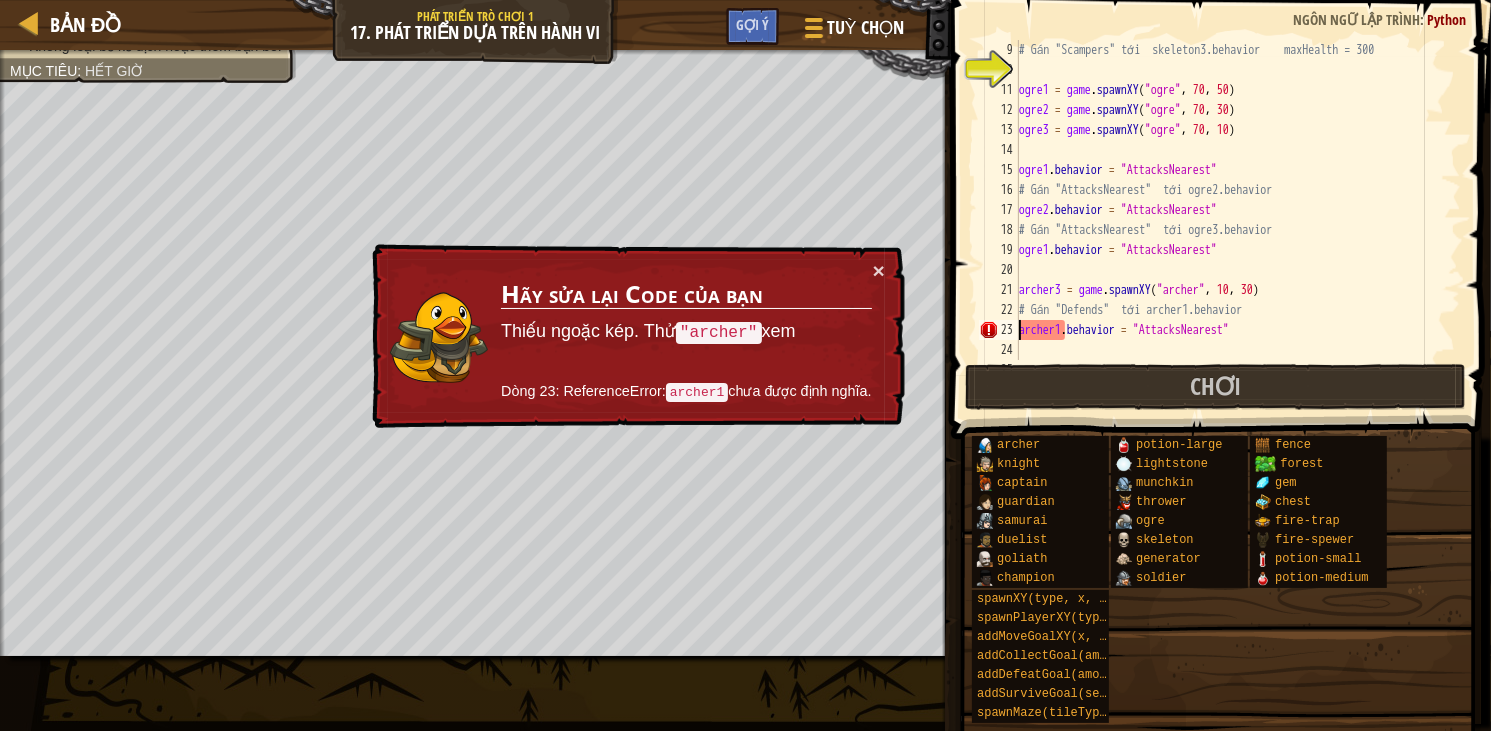 click on "# Gán "Scampers" tới  skeleton3.behavior    maxHealth = 300 ogre1   =   game . spawnXY ( "ogre" ,   70 ,   50 ) ogre2   =   game . spawnXY ( "ogre" ,   70 ,   30 ) ogre3   =   game . spawnXY ( "ogre" ,   70 ,   10 ) ogre1 . behavior   =   "AttacksNearest" # Gán "AttacksNearest"  tới ogre2.behavior ogre2 . behavior   =   "AttacksNearest" # Gán "AttacksNearest"  tới ogre3.behavior ogre1 . behavior   =   "AttacksNearest" archer3   =   game . spawnXY ( "archer" ,   10 ,   30 ) # Gán "Defends"  tới archer1.behavior archer1 . behavior   =   "AttacksNearest" # Không cần thay đổi bất cứ thứ gì dưới đây." at bounding box center (1230, 220) 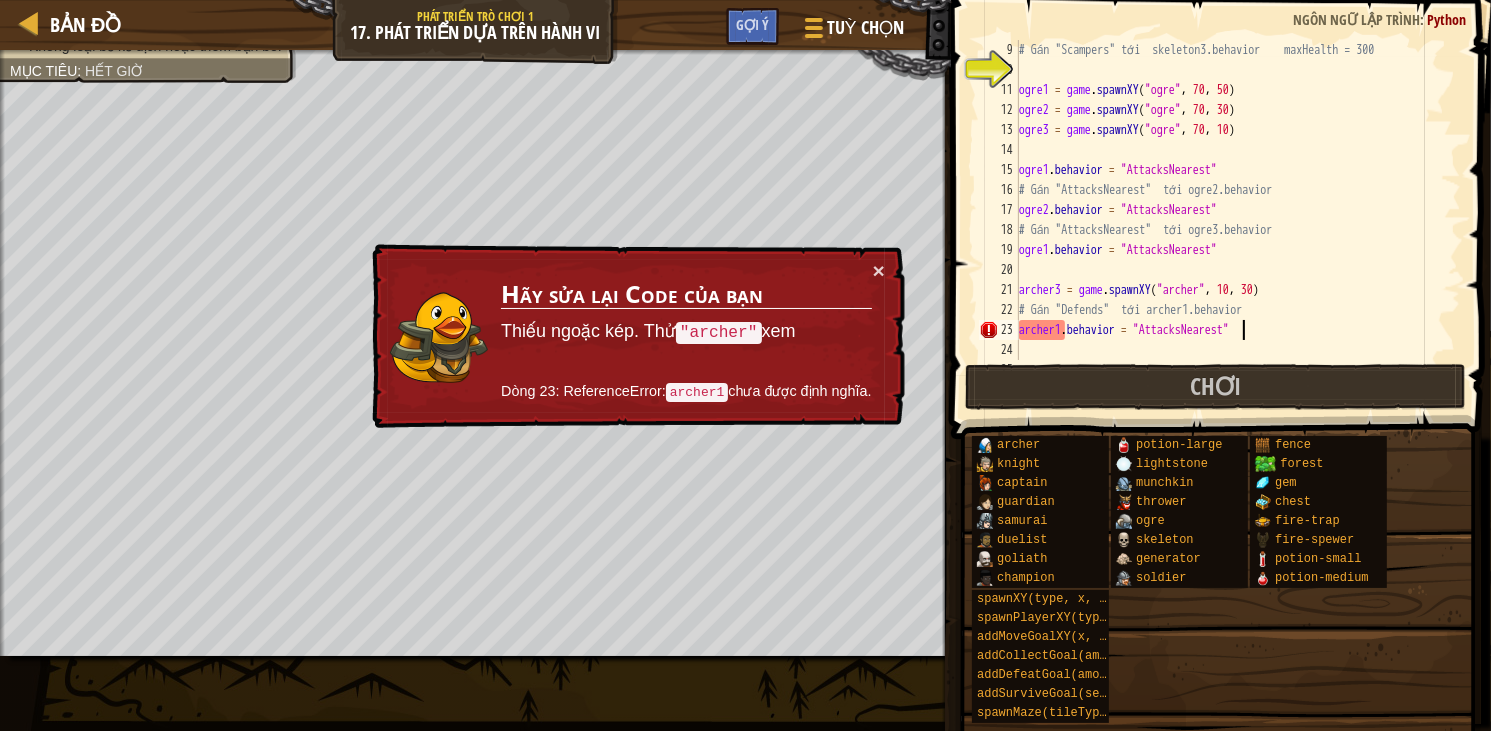 click on "# Gán "Scampers" tới  skeleton3.behavior    maxHealth = 300 ogre1   =   game . spawnXY ( "ogre" ,   70 ,   50 ) ogre2   =   game . spawnXY ( "ogre" ,   70 ,   30 ) ogre3   =   game . spawnXY ( "ogre" ,   70 ,   10 ) ogre1 . behavior   =   "AttacksNearest" # Gán "AttacksNearest"  tới ogre2.behavior ogre2 . behavior   =   "AttacksNearest" # Gán "AttacksNearest"  tới ogre3.behavior ogre1 . behavior   =   "AttacksNearest" archer3   =   game . spawnXY ( "archer" ,   10 ,   30 ) # Gán "Defends"  tới archer1.behavior archer1 . behavior   =   "AttacksNearest" # Không cần thay đổi bất cứ thứ gì dưới đây." at bounding box center [1230, 220] 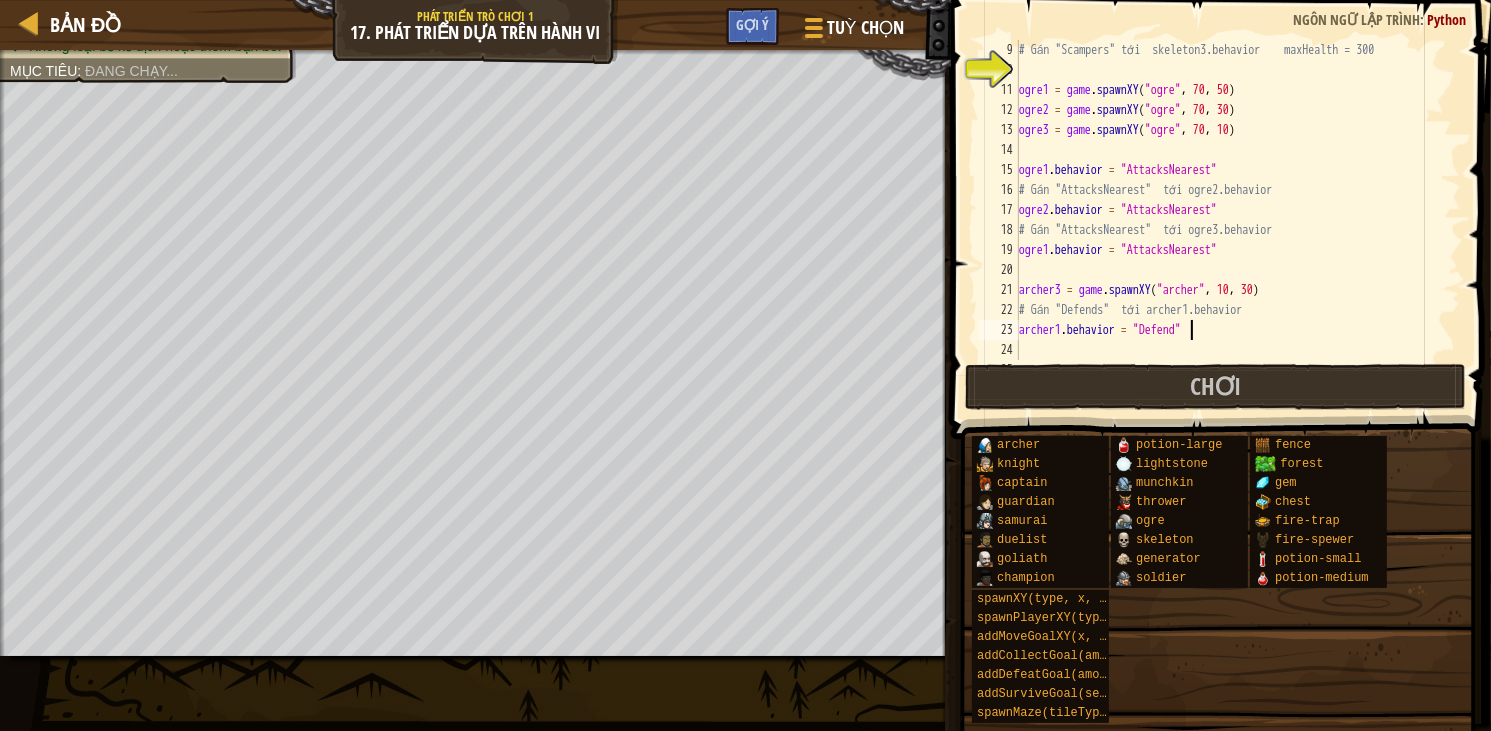 scroll, scrollTop: 9, scrollLeft: 14, axis: both 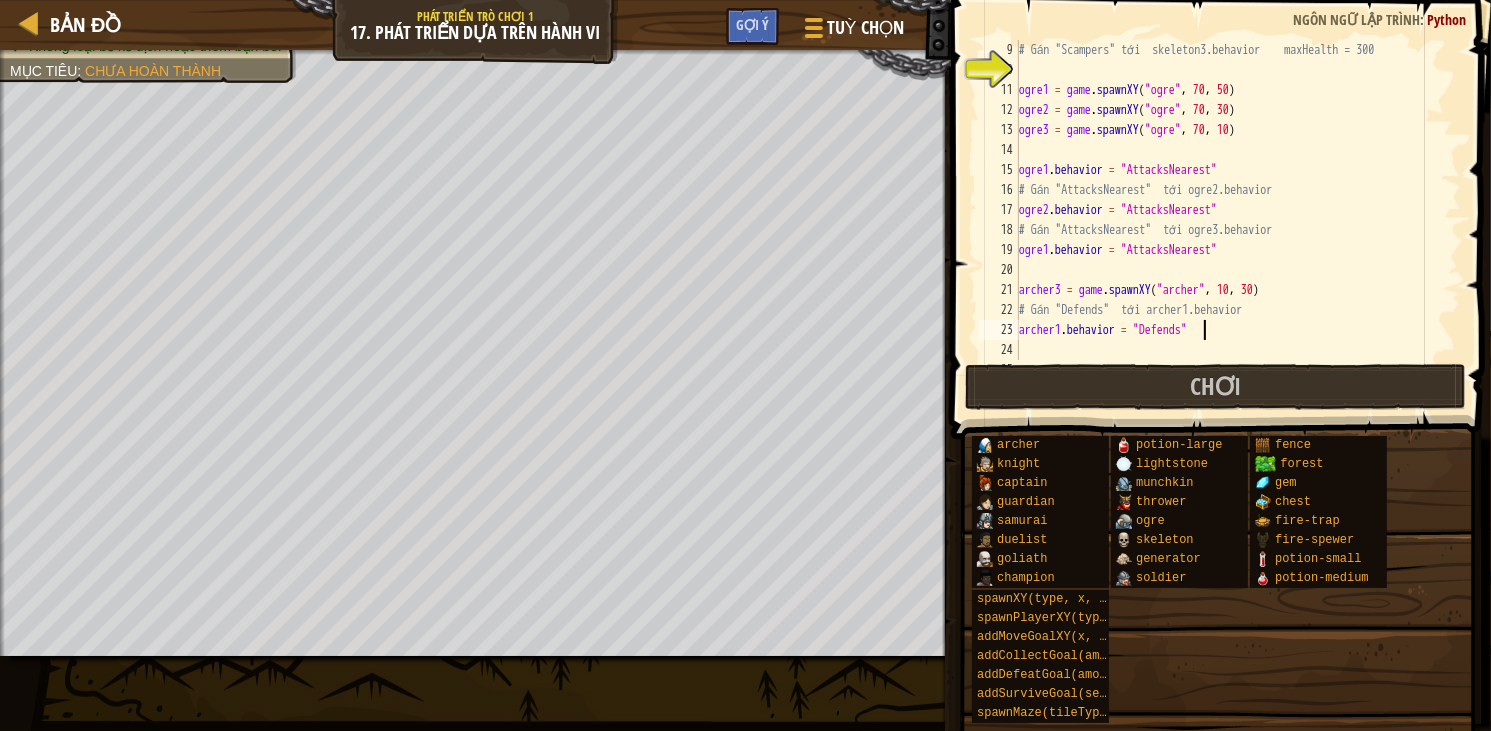 click on "# Gán "Scampers" tới  skeleton3.behavior    maxHealth = 300 ogre1   =   game . spawnXY ( "ogre" ,   70 ,   50 ) ogre2   =   game . spawnXY ( "ogre" ,   70 ,   30 ) ogre3   =   game . spawnXY ( "ogre" ,   70 ,   10 ) ogre1 . behavior   =   "AttacksNearest" # Gán "AttacksNearest"  tới ogre2.behavior ogre2 . behavior   =   "AttacksNearest" # Gán "AttacksNearest"  tới ogre3.behavior ogre1 . behavior   =   "AttacksNearest" archer3   =   game . spawnXY ( "archer" ,   10 ,   30 ) # Gán "Defends"  tới archer1.behavior archer1 . behavior   =   "Defends" # Không cần thay đổi bất cứ thứ gì dưới đây." at bounding box center (1230, 220) 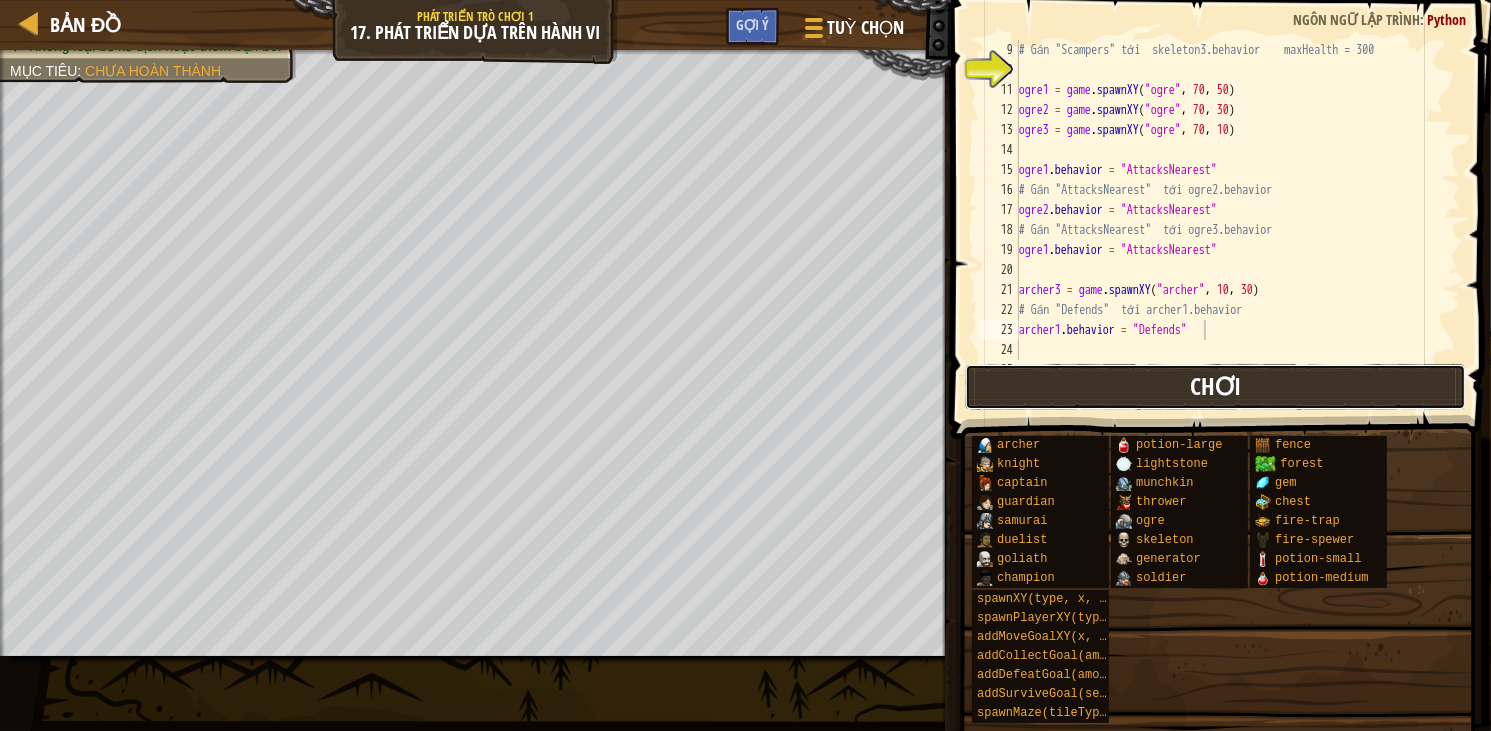 click on "Chơi" at bounding box center [1215, 387] 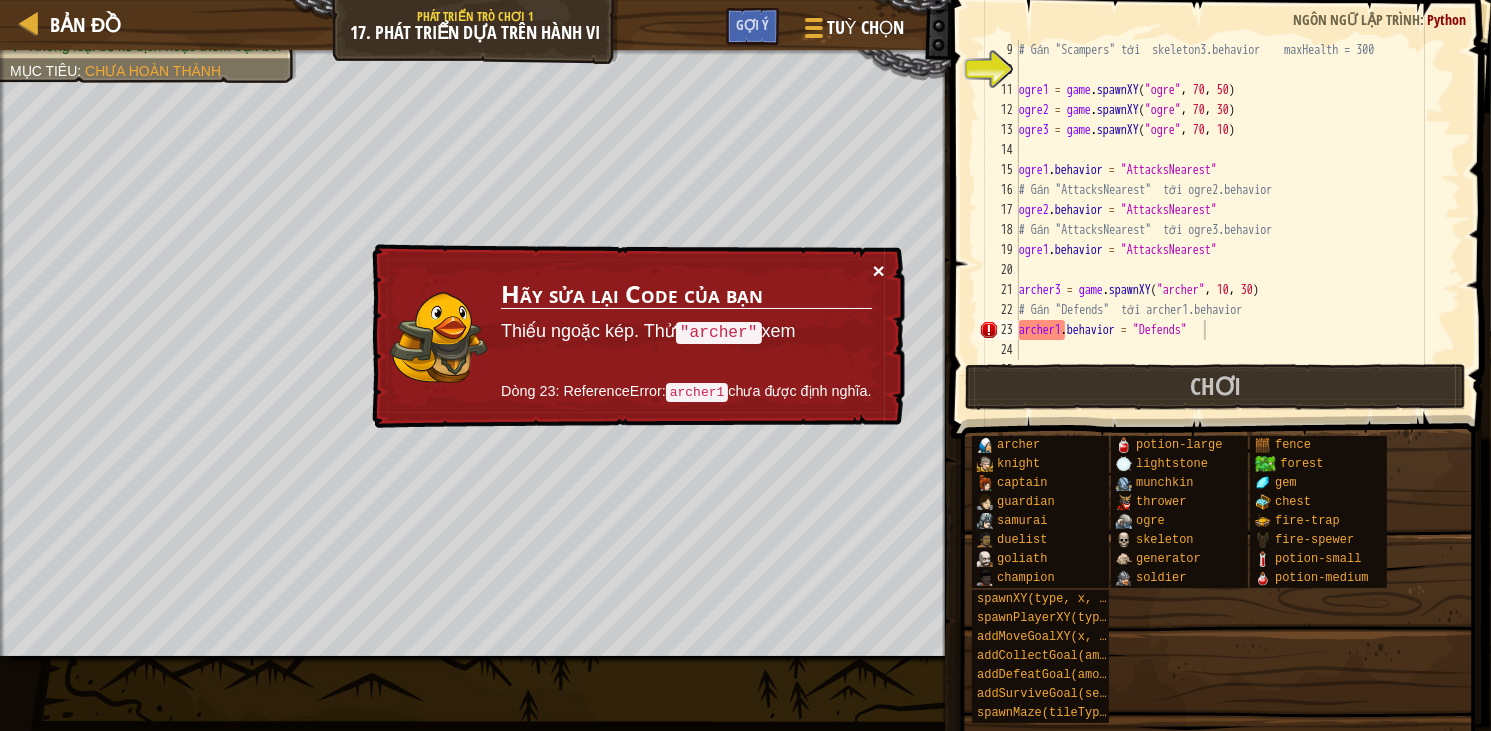 click on "×" at bounding box center (879, 270) 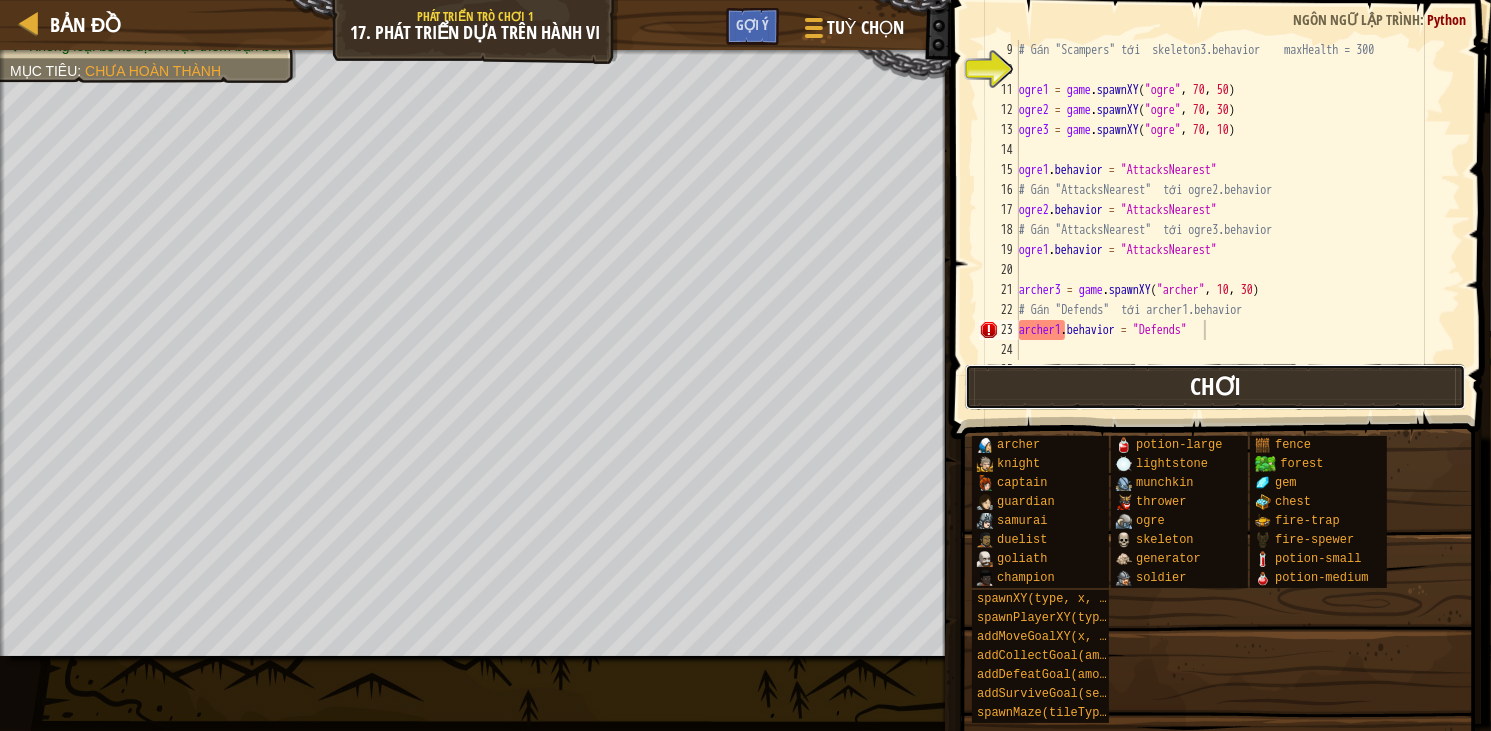 click on "Chơi" at bounding box center (1215, 387) 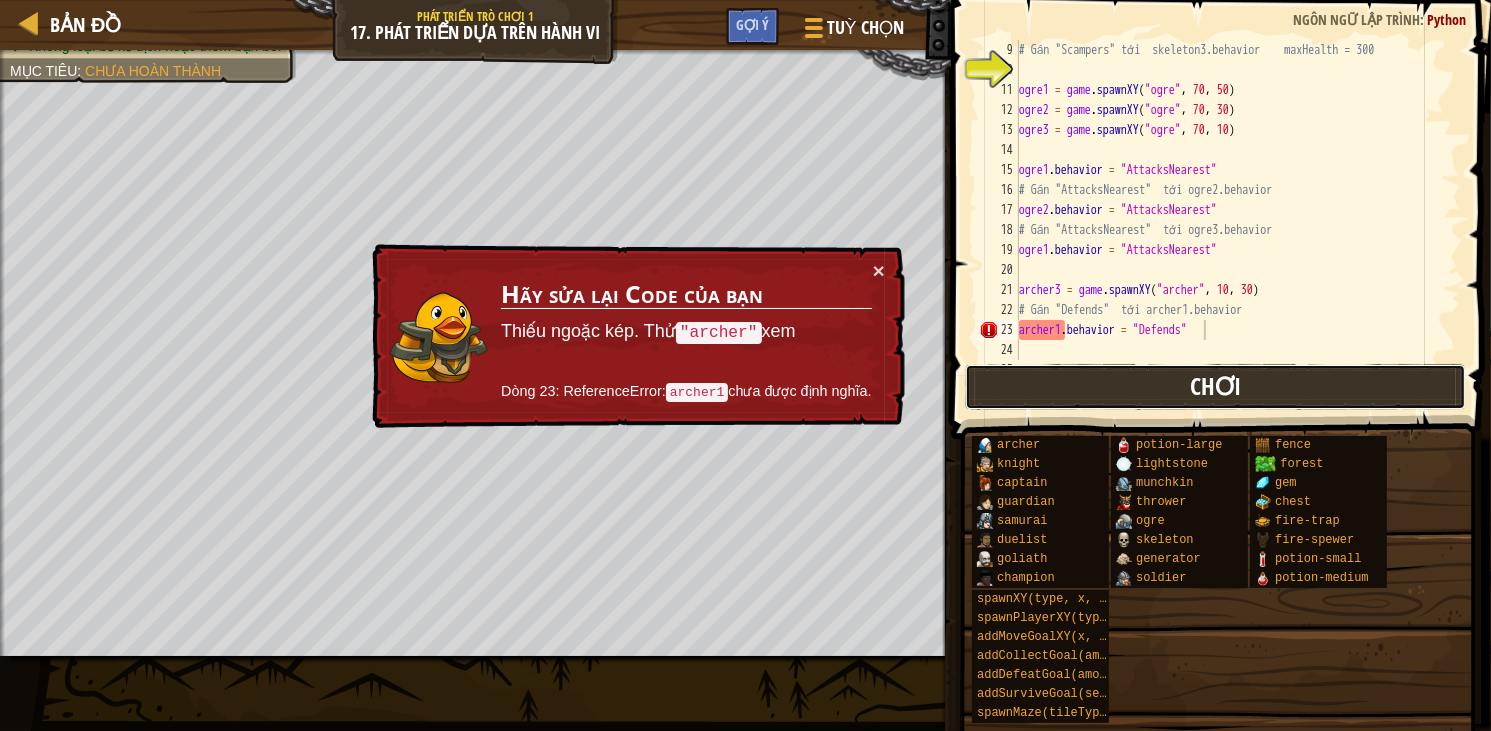 click on "Chơi" at bounding box center (1215, 387) 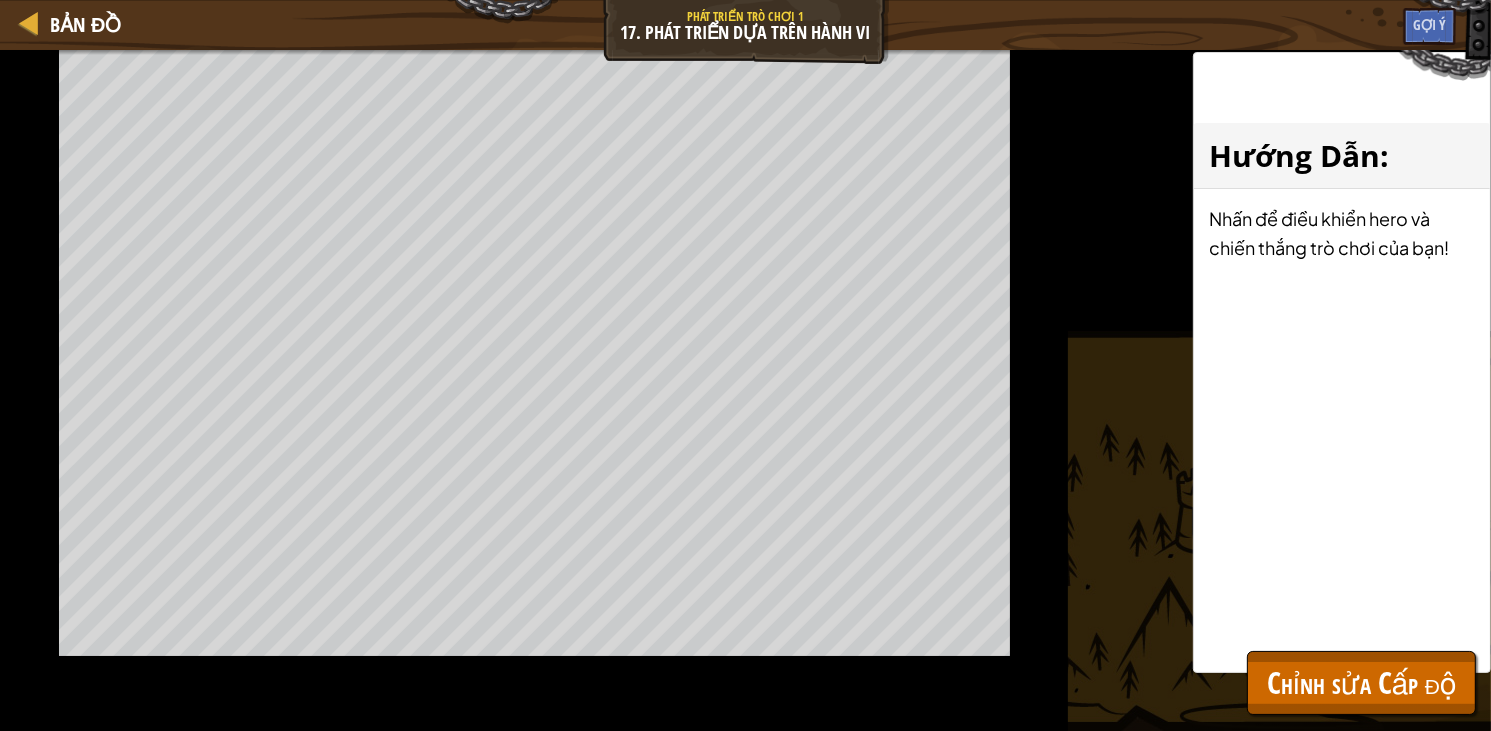click on "Bản đồ Phát triển trò chơi 1 17. Phát triển dựa trên hành vi Tuỳ chọn Xong Gợi ý 1     הההההההההההההההההההההההההההההההההההההההההההההההההההההההההההההההההההההההההההההההההההההההההההההההההההההההההההההההההההההההההההההההההההההההההההההההההההההההההההההההההההההההההההההההההההההההההההההההההההההההההההההההההההההההההההההההההההההההההההההההההההההההההההההההה XXXXXXXXXXXXXXXXXXXXXXXXXXXXXXXXXXXXXXXXXXXXXXXXXXXXXXXXXXXXXXXXXXXXXXXXXXXXXXXXXXXXXXXXXXXXXXXXXXXXXXXXXXXXXXXXXXXXXXXXXXXXXXXXXXXXXXXXXXXXXXXXXXXXXXXXXXXXXXXXXXXXXXXXXXXXXXXXXXXXXXXXXXXXXXXXXXXXXXXXXXXXXXXXXXXXXXXXXXXXXXXXXXXXXXXXXXXXXXXXXXXXXXXXXXXXXXXX Giải pháp × Gợi ý archer1.behavior = "Defends" 9 10 11 12 13 14 15 16 17 18 19 20 21 22 23 24 25 ogre1   =   game . spawnXY ( "ogre" ," at bounding box center (745, 365) 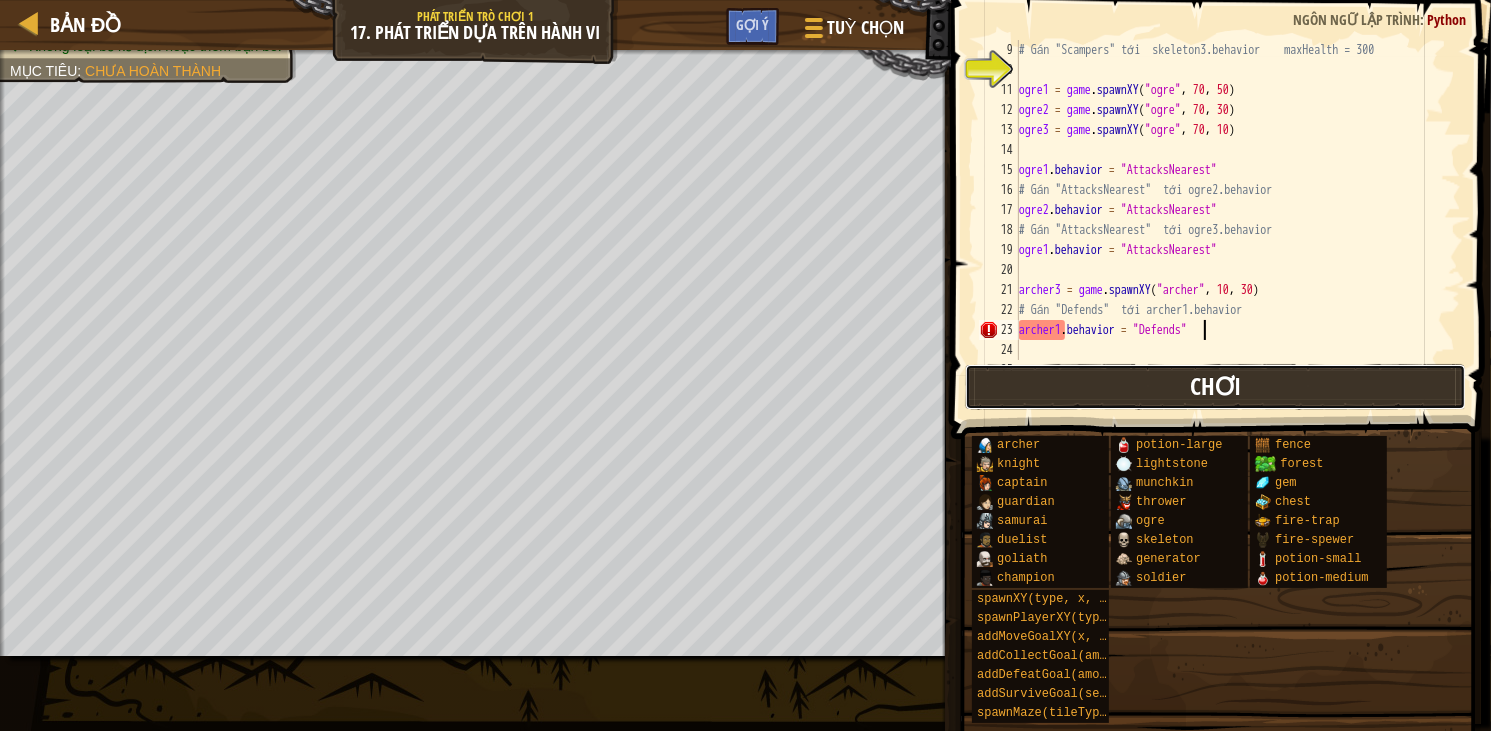 click on "Chơi" at bounding box center (1215, 387) 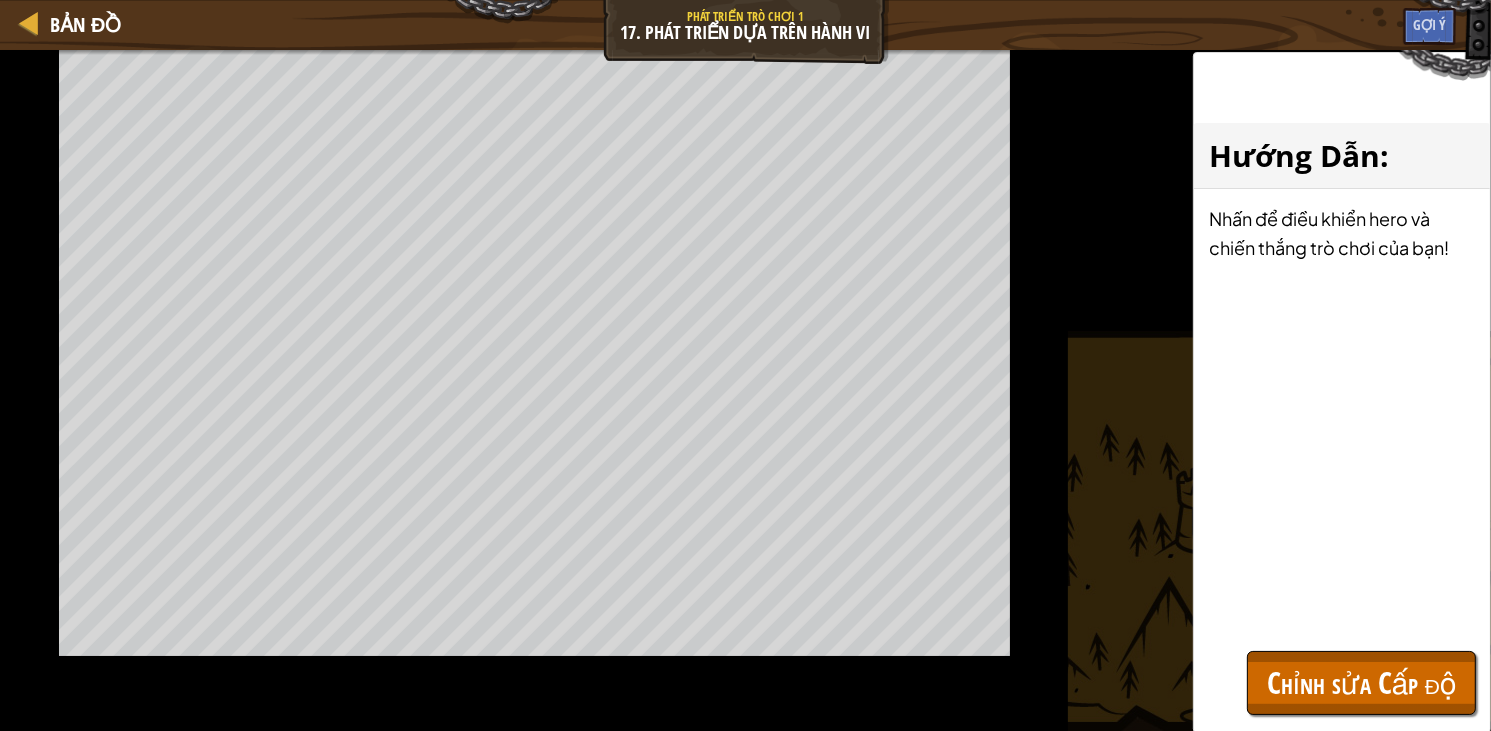 click on "Chơi" at bounding box center (0, 0) 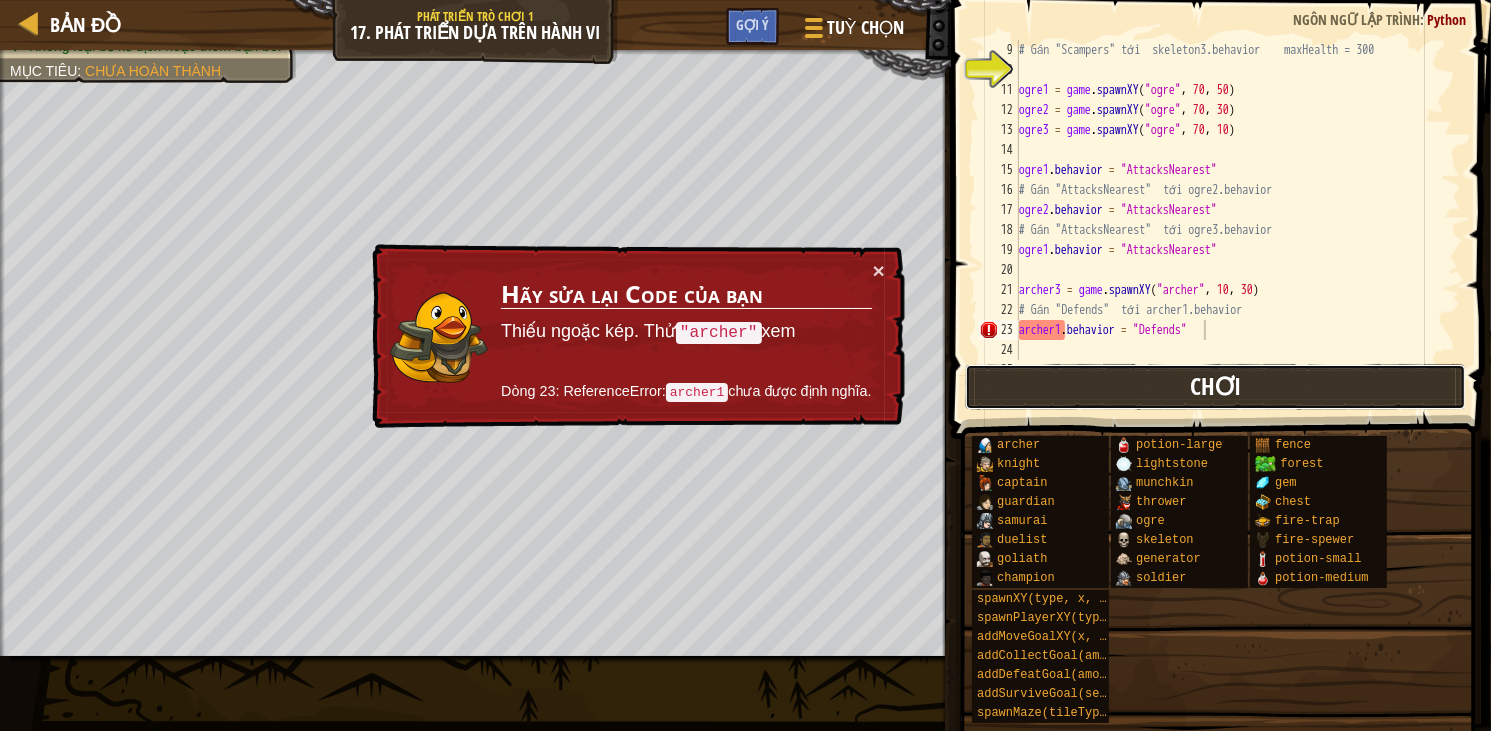 click on "Chơi" at bounding box center [1215, 387] 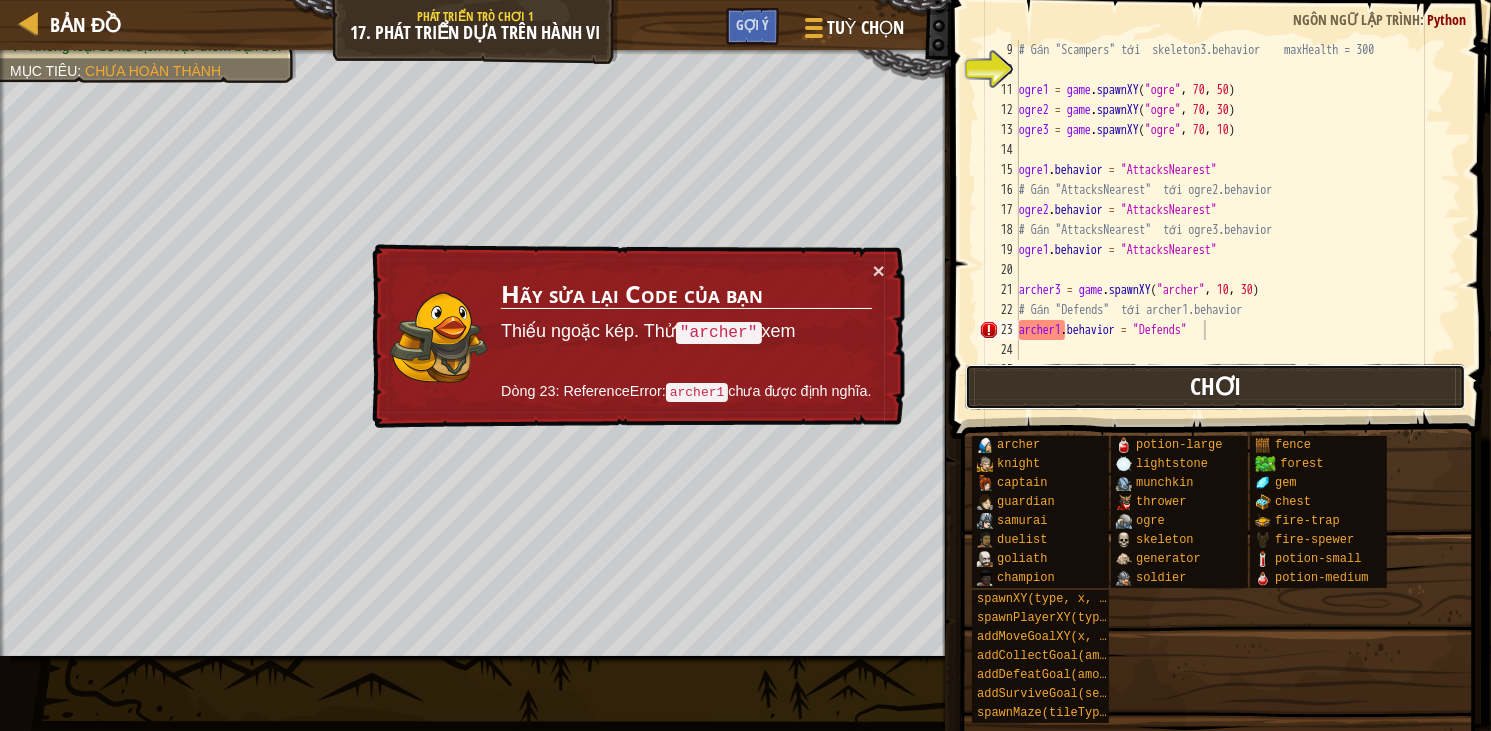 click on "Chơi" at bounding box center (1215, 387) 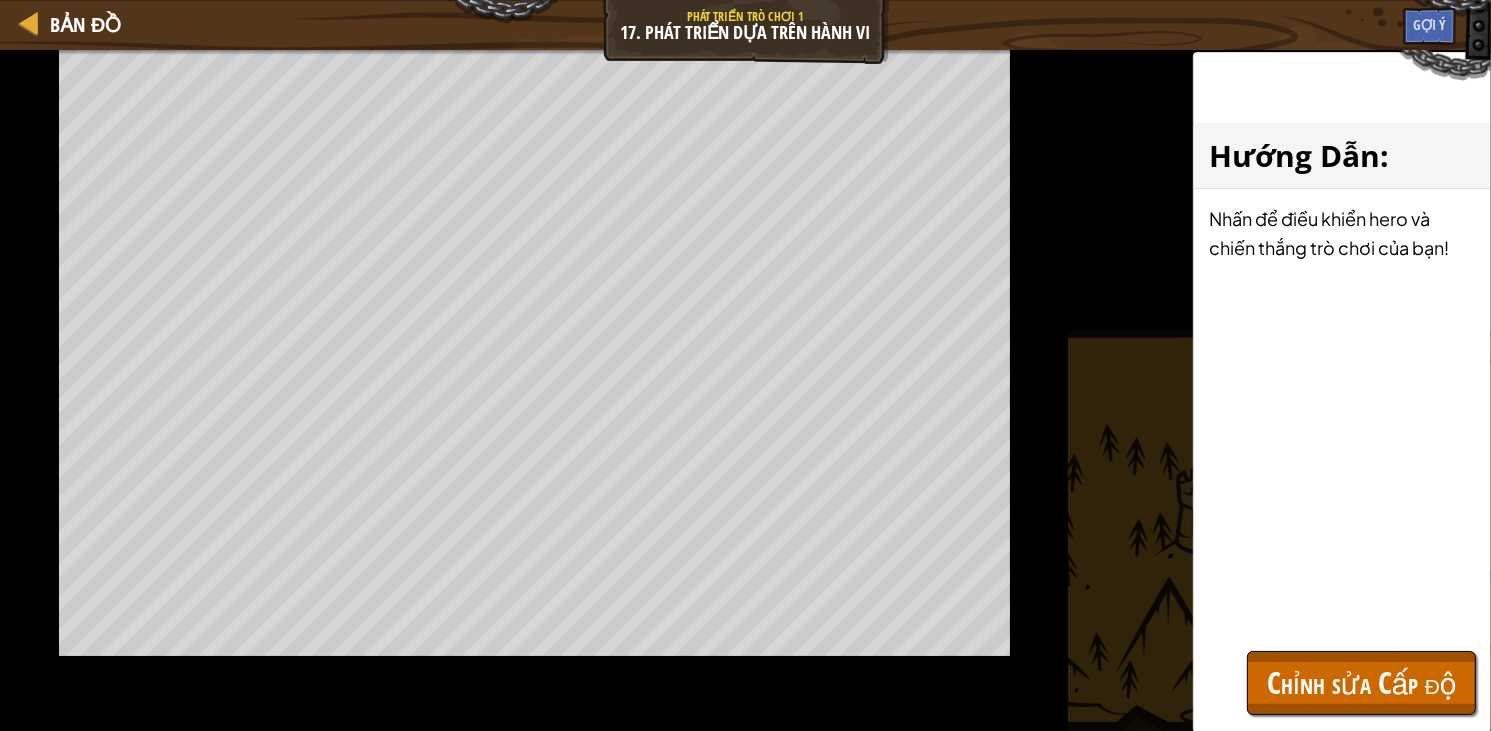 click on "Bản đồ Phát triển trò chơi 1 17. Phát triển dựa trên hành vi Tuỳ chọn Xong Gợi ý 1     הההההההההההההההההההההההההההההההההההההההההההההההההההההההההההההההההההההההההההההההההההההההההההההההההההההההההההההההההההההההההההההההההההההההההההההההההההההההההההההההההההההההההההההההההההההההההההההההההההההההההההההההההההההההההההההההההההההההההההההההההההההההההההההההה XXXXXXXXXXXXXXXXXXXXXXXXXXXXXXXXXXXXXXXXXXXXXXXXXXXXXXXXXXXXXXXXXXXXXXXXXXXXXXXXXXXXXXXXXXXXXXXXXXXXXXXXXXXXXXXXXXXXXXXXXXXXXXXXXXXXXXXXXXXXXXXXXXXXXXXXXXXXXXXXXXXXXXXXXXXXXXXXXXXXXXXXXXXXXXXXXXXXXXXXXXXXXXXXXXXXXXXXXXXXXXXXXXXXXXXXXXXXXXXXXXXXXXXXXXXXXXXX Giải pháp × Gợi ý archer1.behavior = "Defends" 9 10 11 12 13 14 15 16 17 18 19 20 21 22 23 24 25 ogre1   =   game . spawnXY ( "ogre" ," at bounding box center (745, 365) 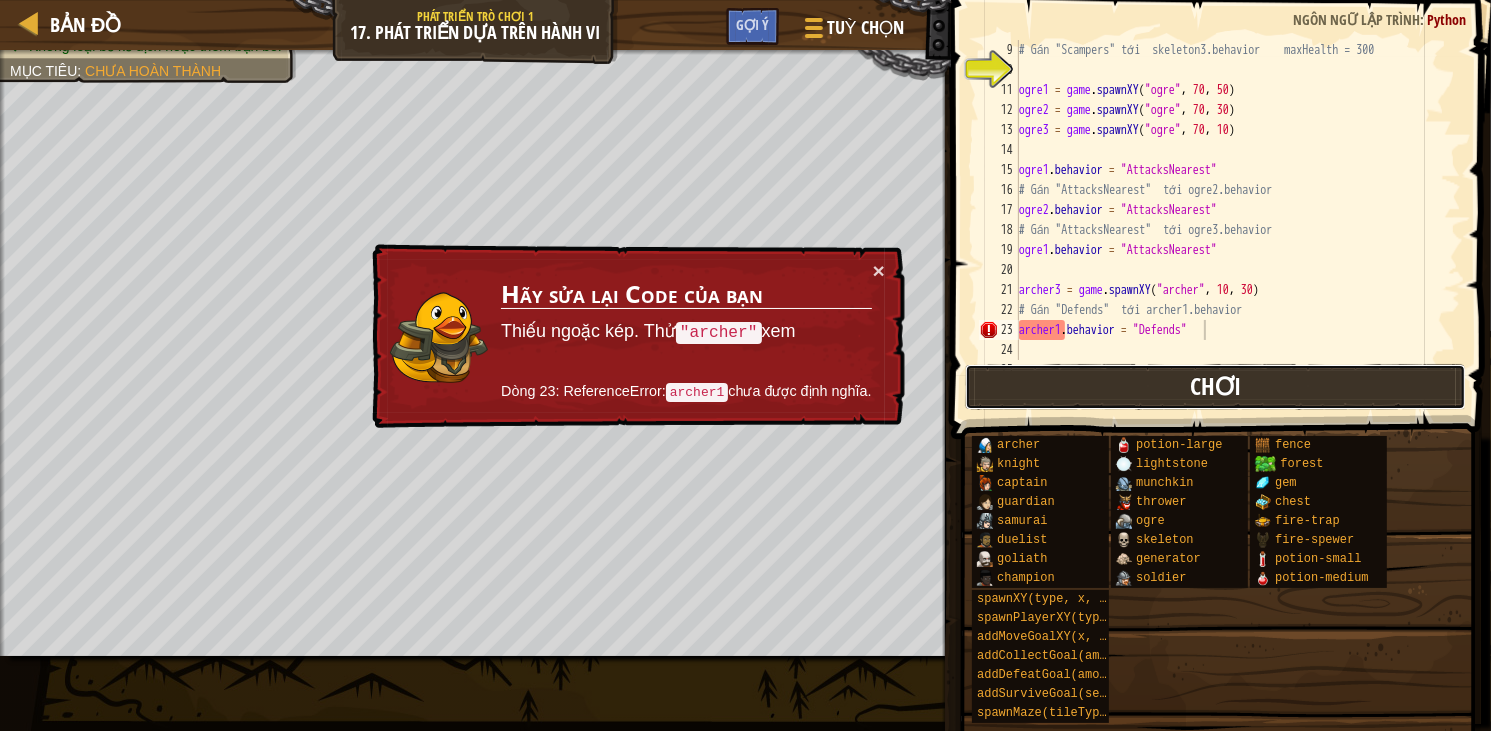 click on "Chơi" at bounding box center [1215, 387] 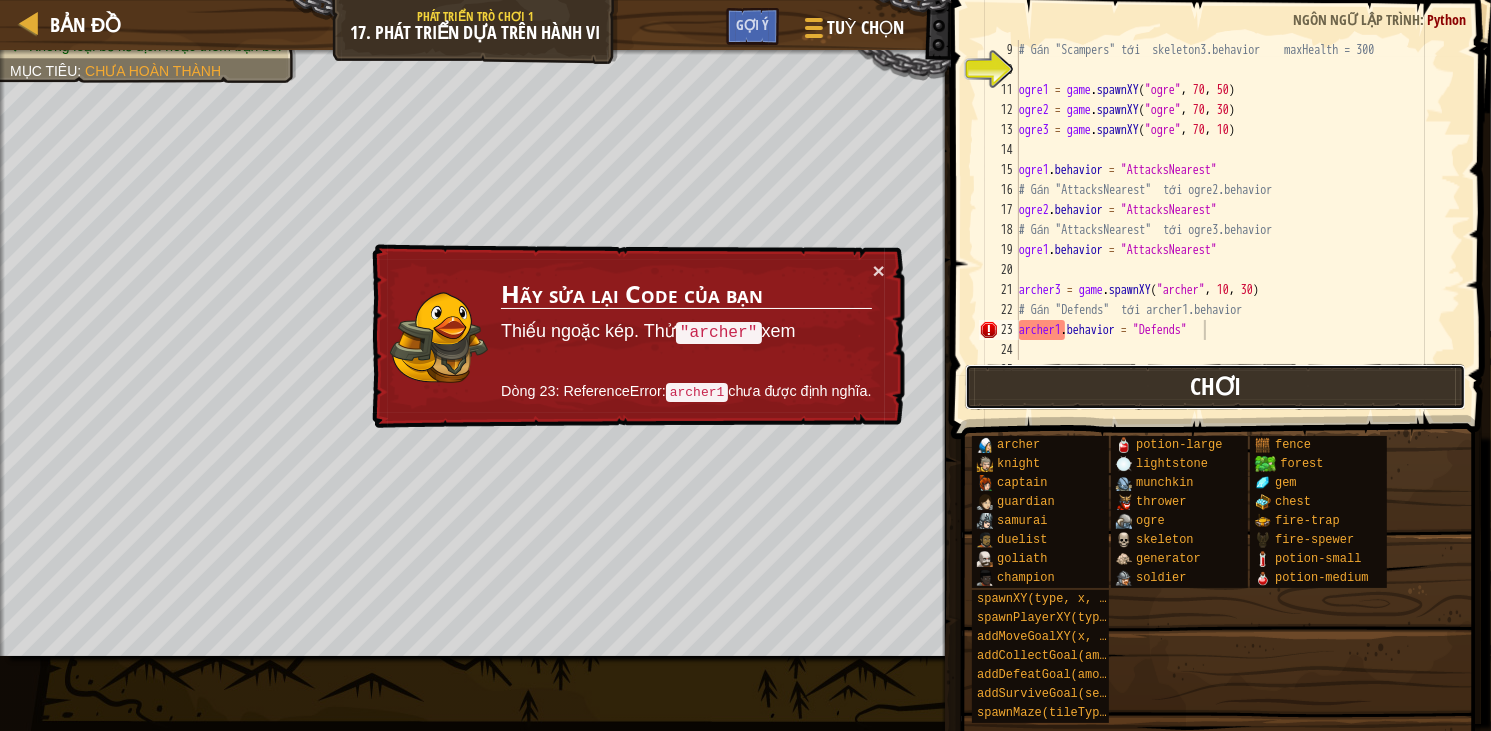 click on "Chơi" at bounding box center (1215, 387) 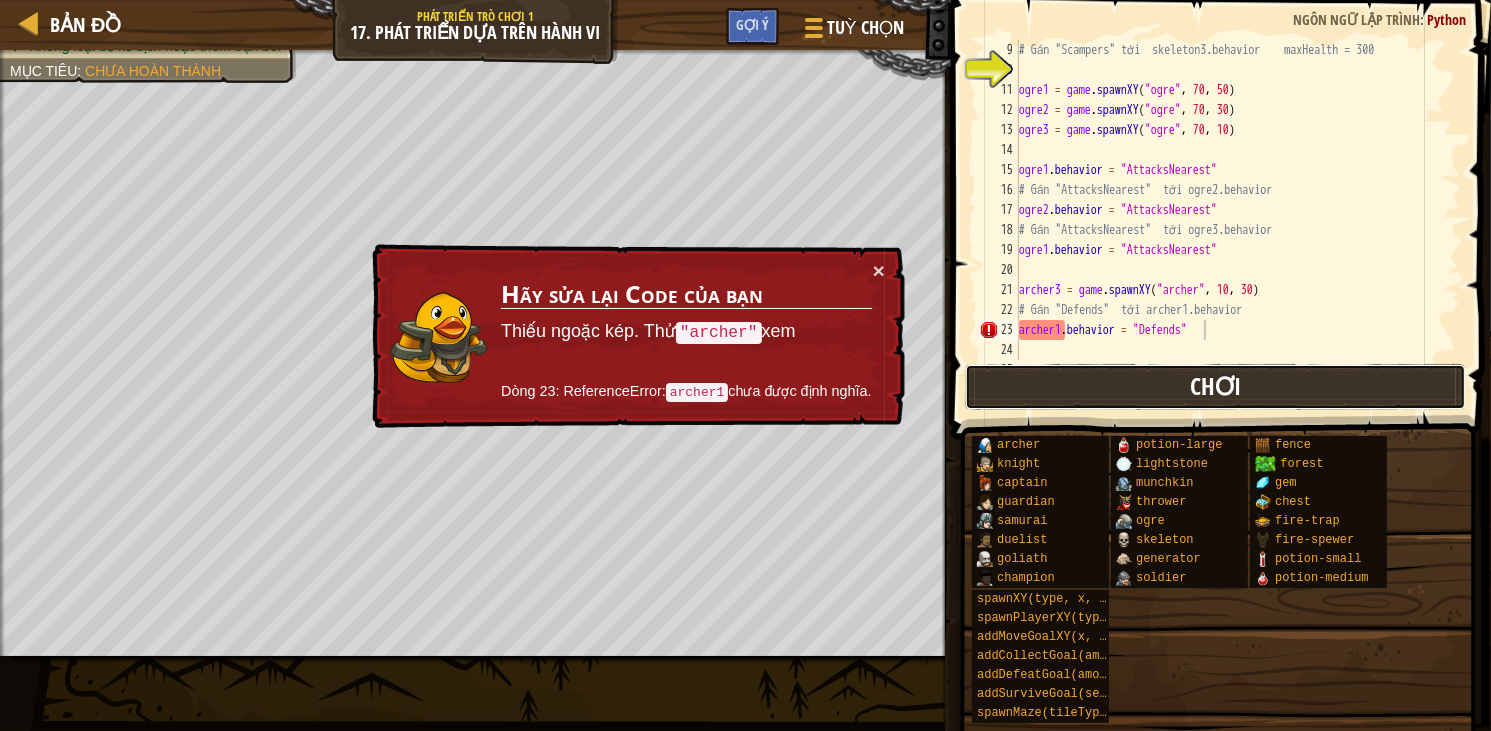 click on "Chơi" at bounding box center [1215, 387] 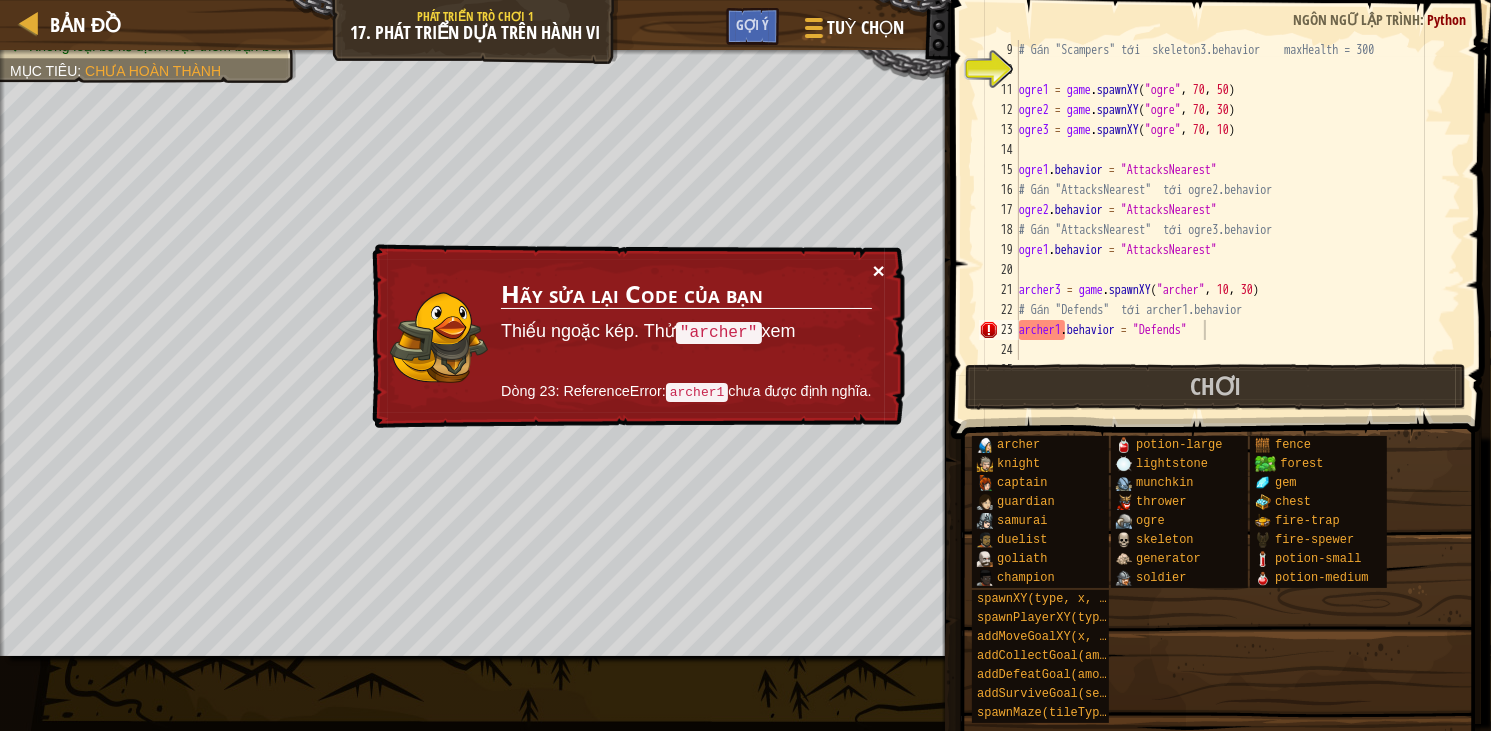 click on "×" at bounding box center (880, 274) 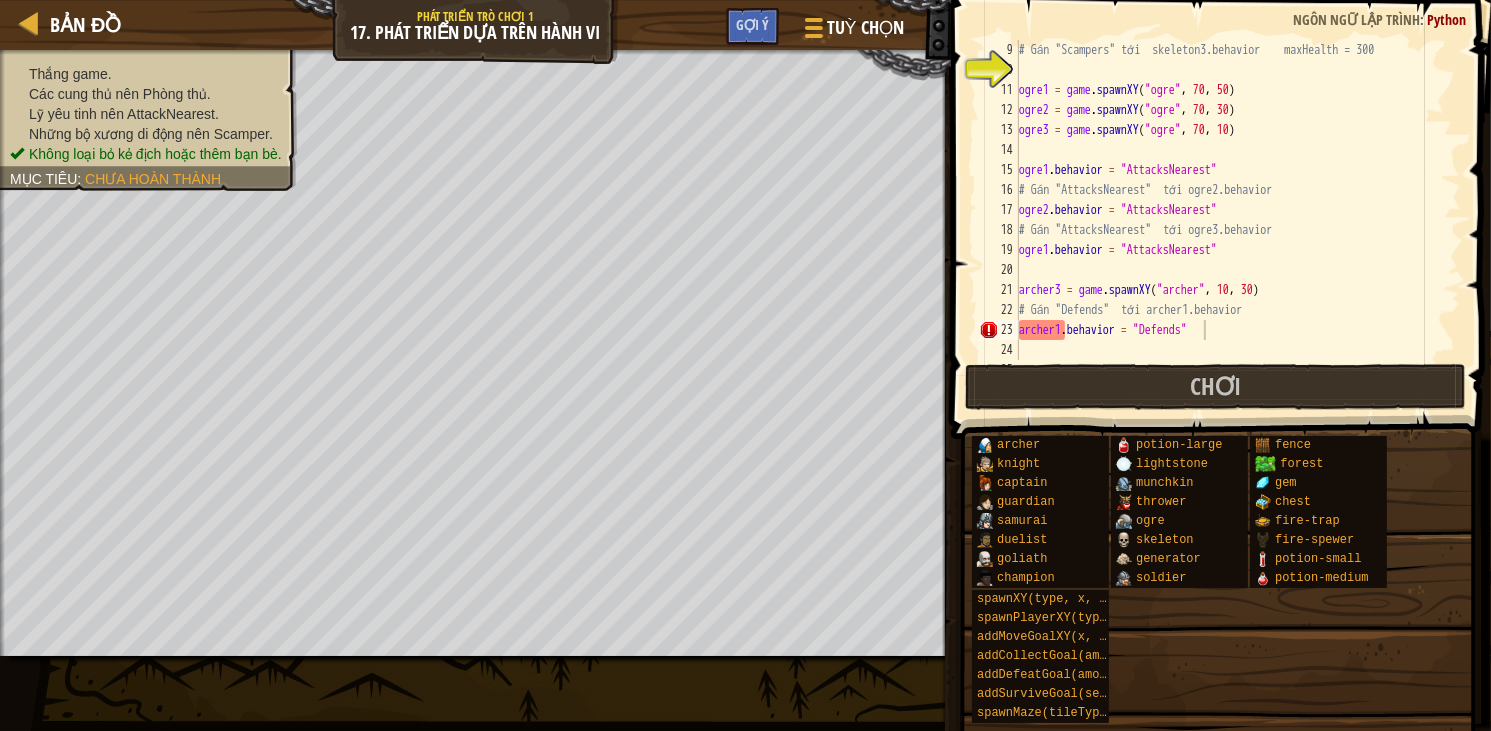 click on "Thắng game. Các cung thủ nên Phòng thủ. Lỹ yêu tinh nên AttackNearest. Những bộ xương di động nên Scamper.  Không loại bỏ kẻ địch hoặc thêm bạn bè.  Mục tiêu : Chưa hoàn thành" at bounding box center [137, 114] 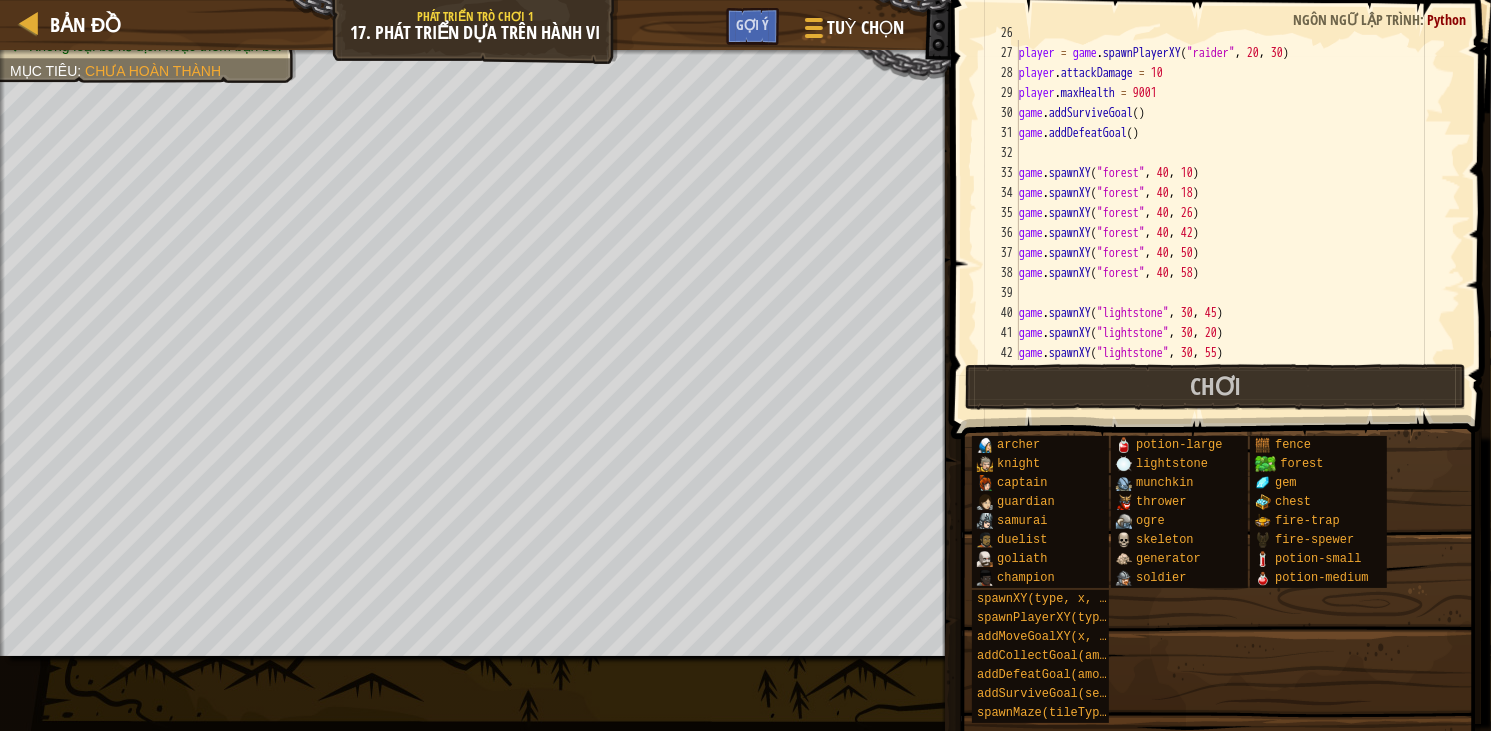 scroll, scrollTop: 542, scrollLeft: 0, axis: vertical 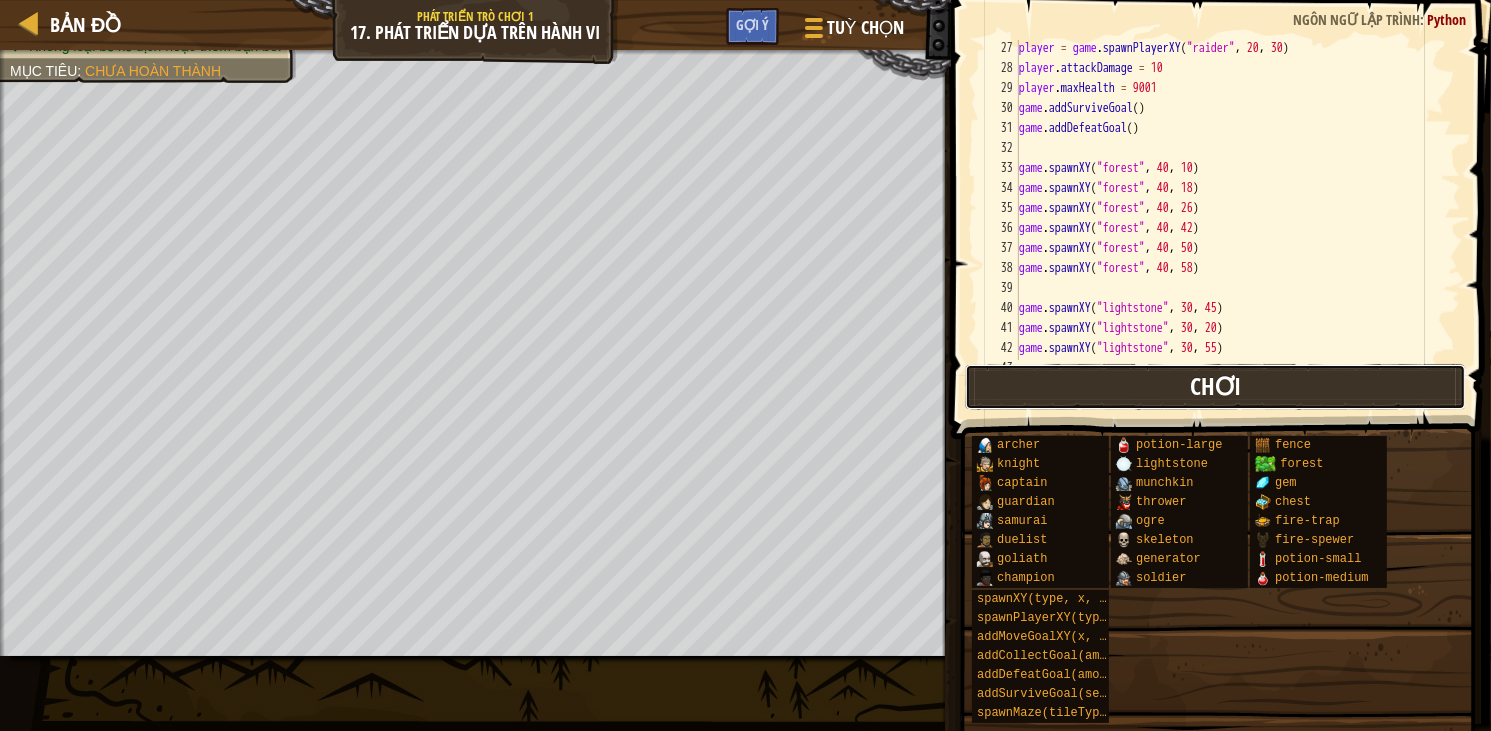 click on "Chơi" at bounding box center [1215, 387] 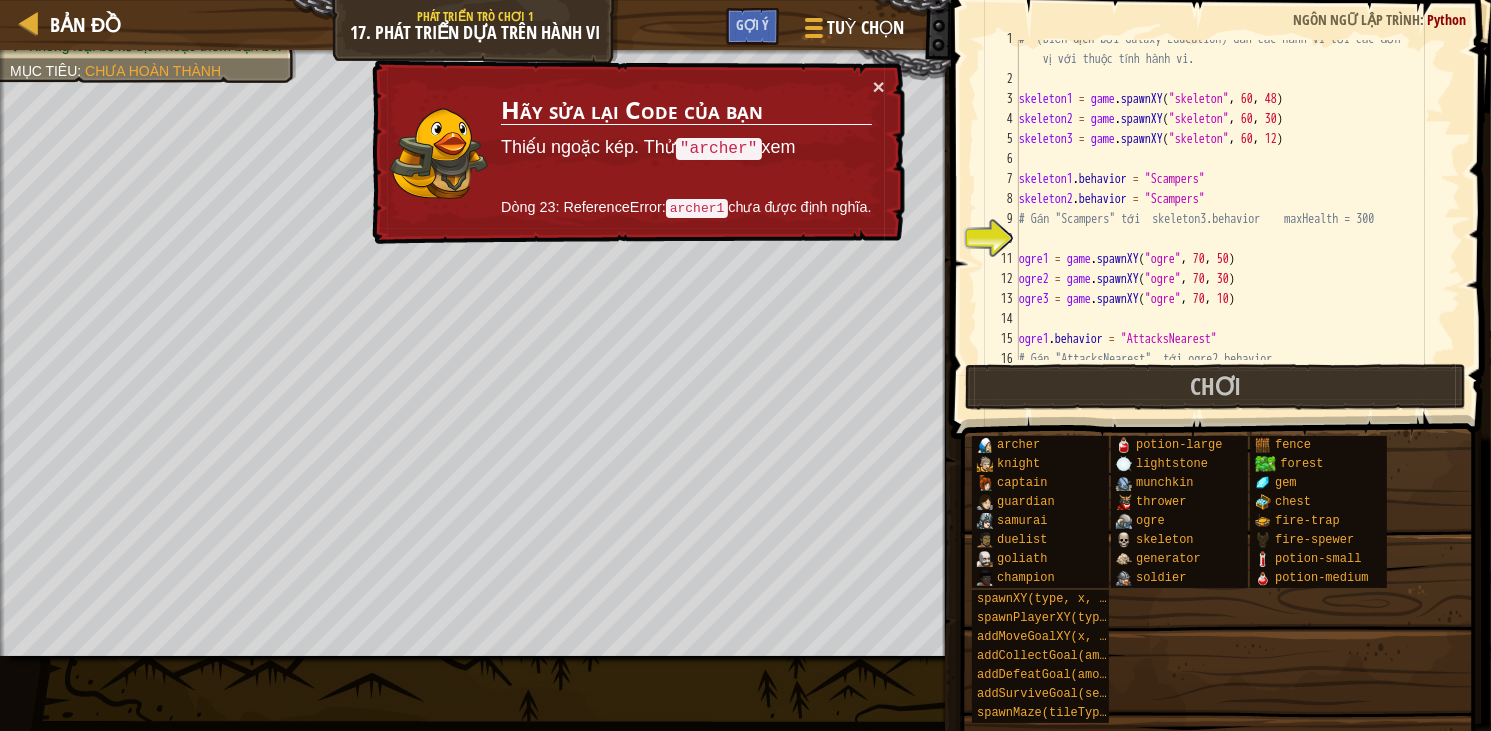 scroll, scrollTop: 0, scrollLeft: 0, axis: both 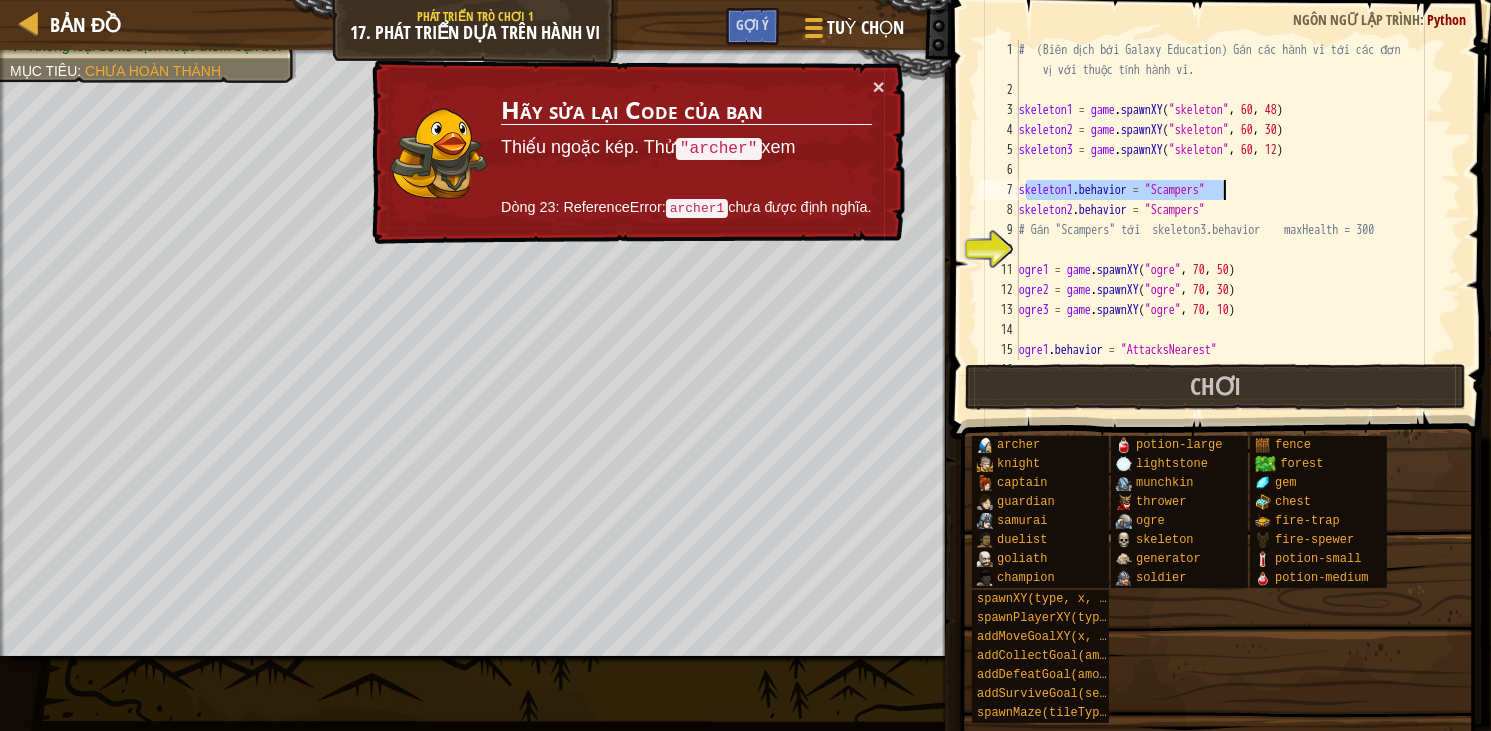 drag, startPoint x: 1023, startPoint y: 189, endPoint x: 1233, endPoint y: 187, distance: 210.00952 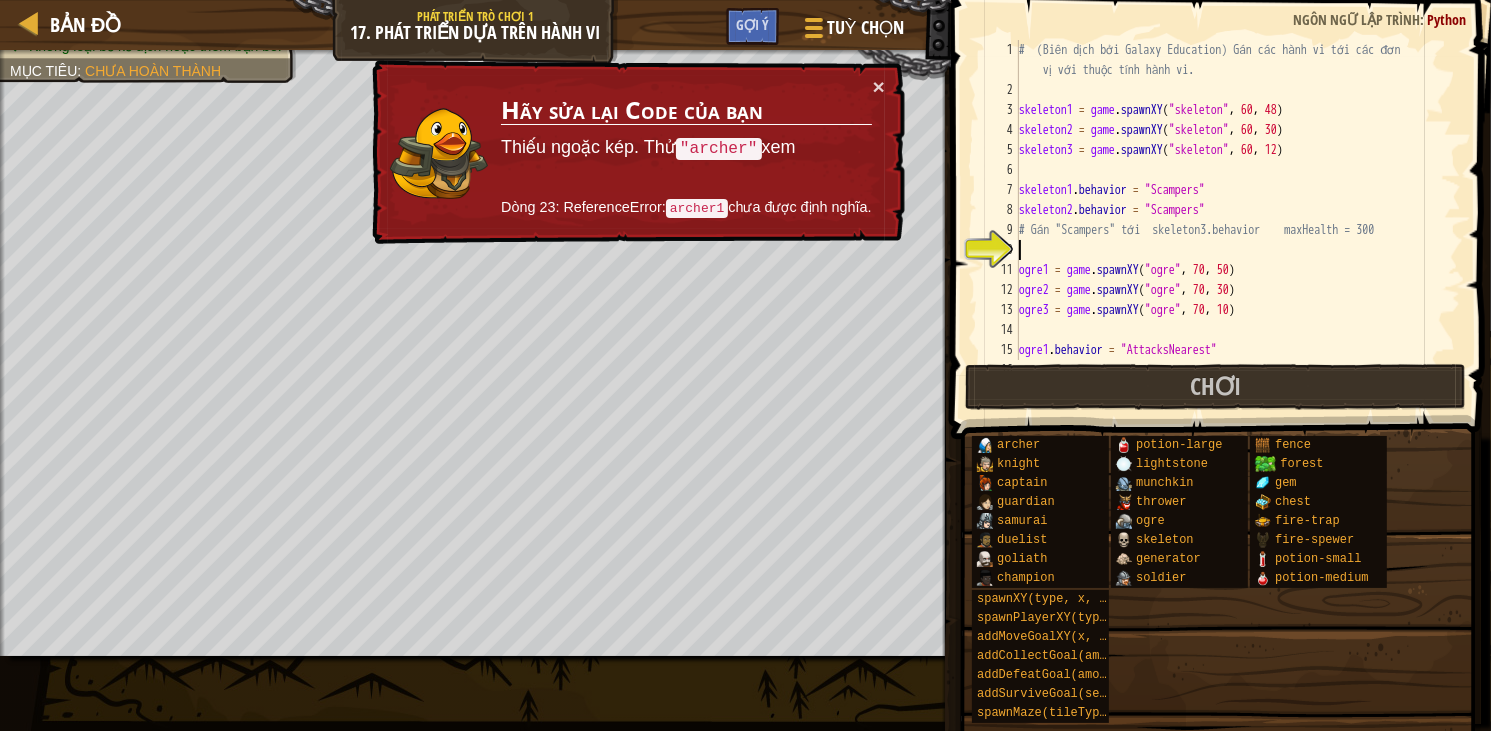 scroll, scrollTop: 9, scrollLeft: 0, axis: vertical 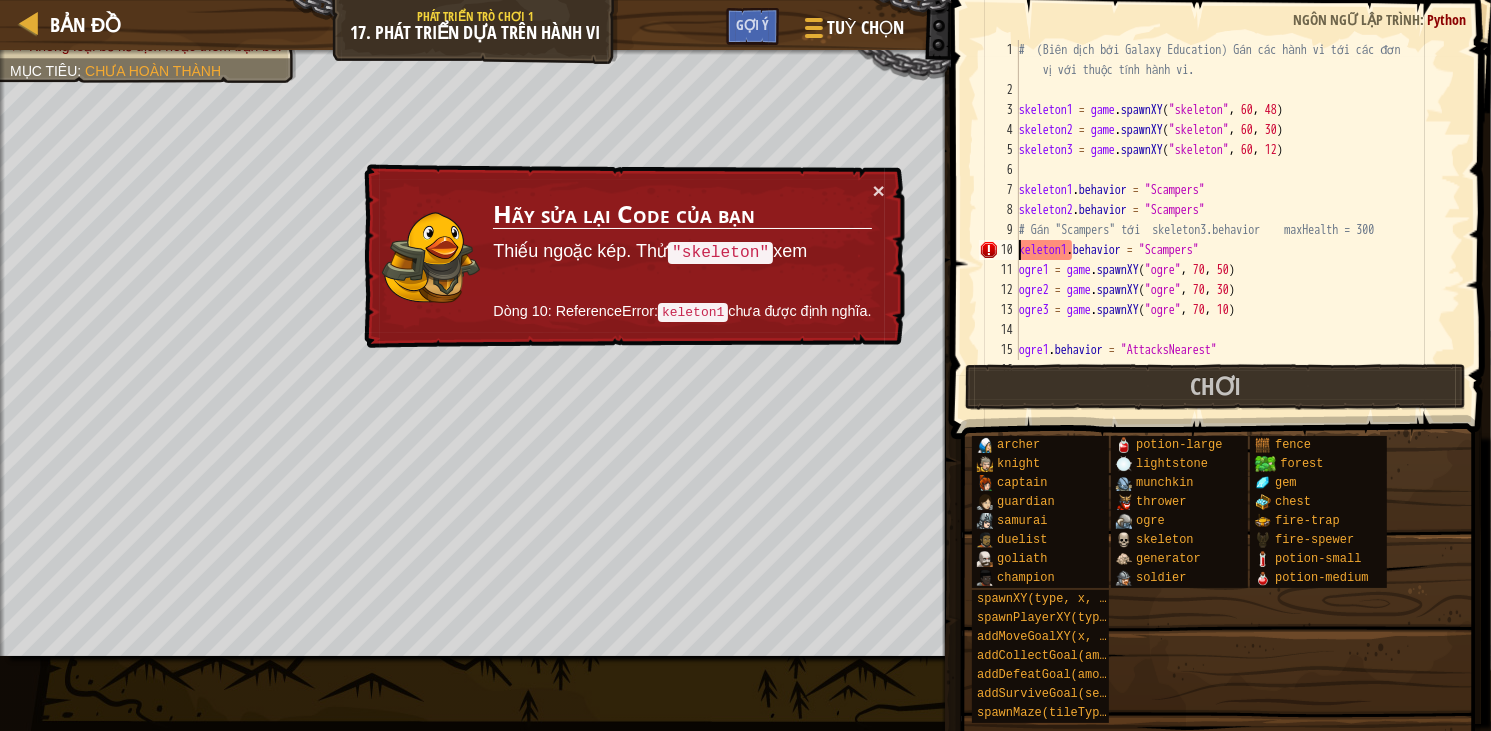 click on "#  (Biên dịch bởi Galaxy Education) Gán các hành vi tới các đơn       vị với thuộc tính hành vi. skeleton1   =   game . spawnXY ( "skeleton" ,   60 ,   48 ) skeleton2   =   game . spawnXY ( "skeleton" ,   60 ,   30 ) skeleton3   =   game . spawnXY ( "skeleton" ,   60 ,   12 ) skeleton1 . behavior   =   "Scampers" skeleton2 . behavior   =   "Scampers" # Gán "Scampers" tới  skeleton3.behavior    maxHealth = 300 keleton1 . behavior   =   "Scampers" ogre1   =   game . spawnXY ( "ogre" ,   70 ,   50 ) ogre2   =   game . spawnXY ( "ogre" ,   70 ,   30 ) ogre3   =   game . spawnXY ( "ogre" ,   70 ,   10 ) ogre1 . behavior   =   "AttacksNearest" # Gán "AttacksNearest"  tới ogre2.behavior" at bounding box center (1230, 230) 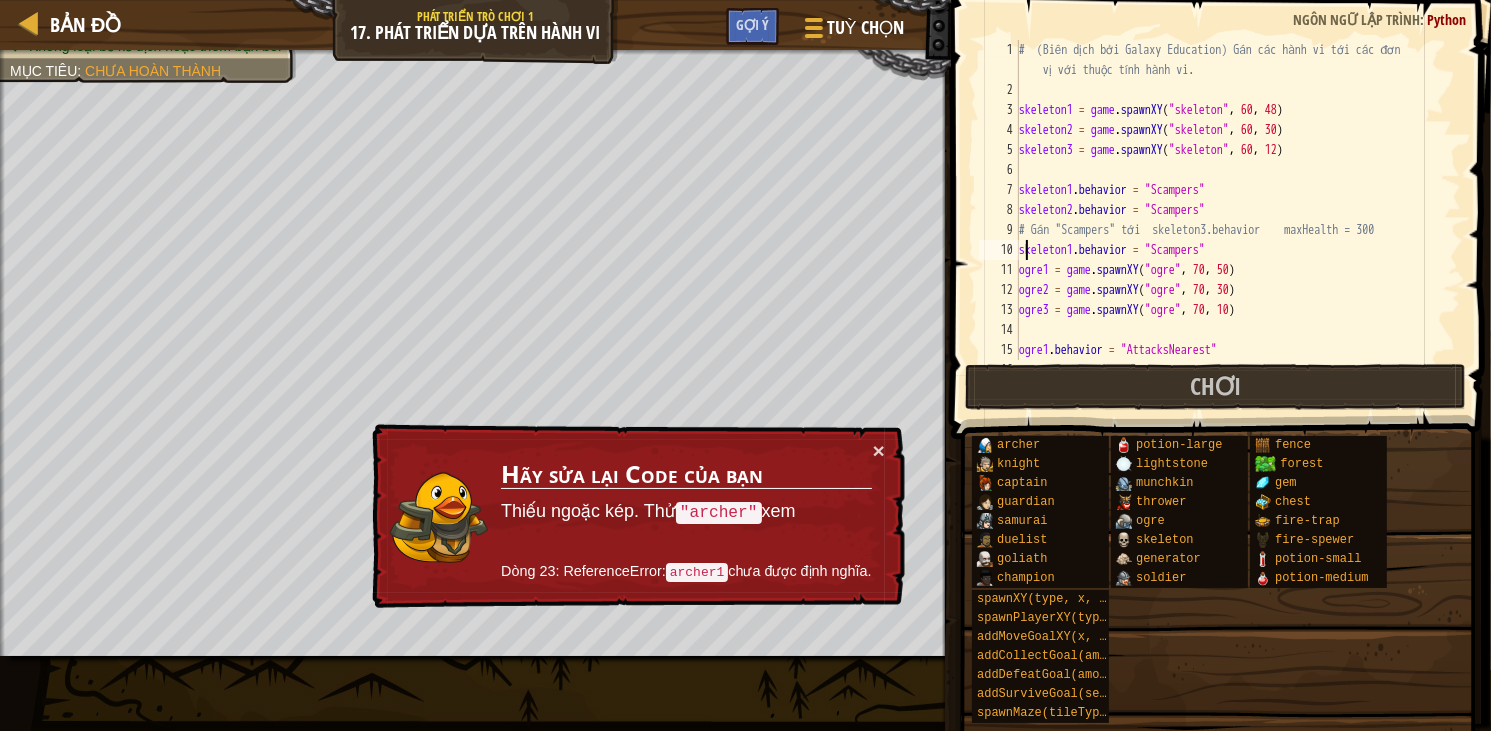 click on "#  (Biên dịch bởi Galaxy Education) Gán các hành vi tới các đơn       vị với thuộc tính hành vi. skeleton1   =   game . spawnXY ( "skeleton" ,   60 ,   48 ) skeleton2   =   game . spawnXY ( "skeleton" ,   60 ,   30 ) skeleton3   =   game . spawnXY ( "skeleton" ,   60 ,   12 ) skeleton1 . behavior   =   "Scampers" skeleton2 . behavior   =   "Scampers" # Gán "Scampers" tới  skeleton3.behavior    maxHealth = 300 skeleton1 . behavior   =   "Scampers" ogre1   =   game . spawnXY ( "ogre" ,   70 ,   50 ) ogre2   =   game . spawnXY ( "ogre" ,   70 ,   30 ) ogre3   =   game . spawnXY ( "ogre" ,   70 ,   10 ) ogre1 . behavior   =   "AttacksNearest" # Gán "AttacksNearest"  tới ogre2.behavior" at bounding box center [1230, 230] 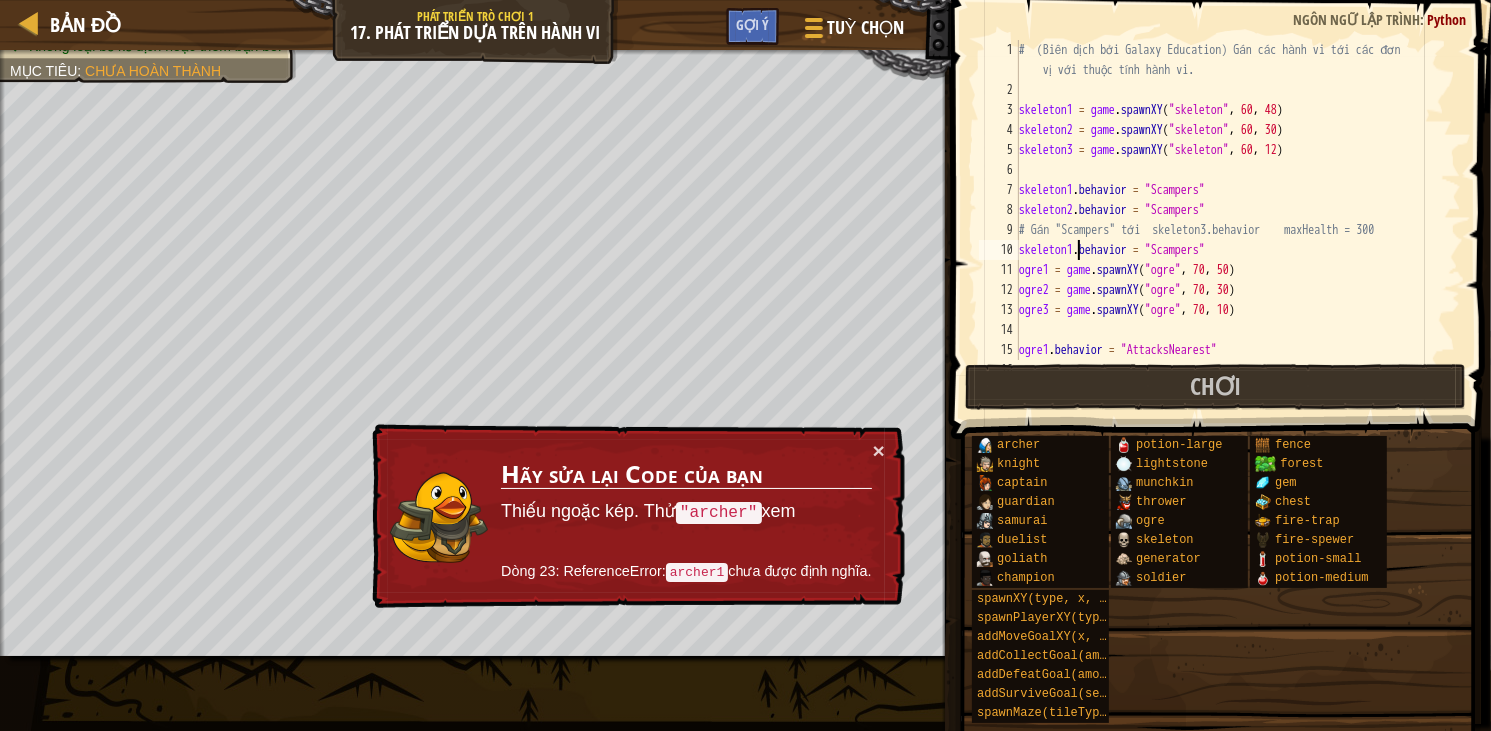 click on "#  (Biên dịch bởi Galaxy Education) Gán các hành vi tới các đơn       vị với thuộc tính hành vi. skeleton1   =   game . spawnXY ( "skeleton" ,   60 ,   48 ) skeleton2   =   game . spawnXY ( "skeleton" ,   60 ,   30 ) skeleton3   =   game . spawnXY ( "skeleton" ,   60 ,   12 ) skeleton1 . behavior   =   "Scampers" skeleton2 . behavior   =   "Scampers" # Gán "Scampers" tới  skeleton3.behavior    maxHealth = 300 skeleton1 . behavior   =   "Scampers" ogre1   =   game . spawnXY ( "ogre" ,   70 ,   50 ) ogre2   =   game . spawnXY ( "ogre" ,   70 ,   30 ) ogre3   =   game . spawnXY ( "ogre" ,   70 ,   10 ) ogre1 . behavior   =   "AttacksNearest" # Gán "AttacksNearest"  tới ogre2.behavior" at bounding box center [1230, 230] 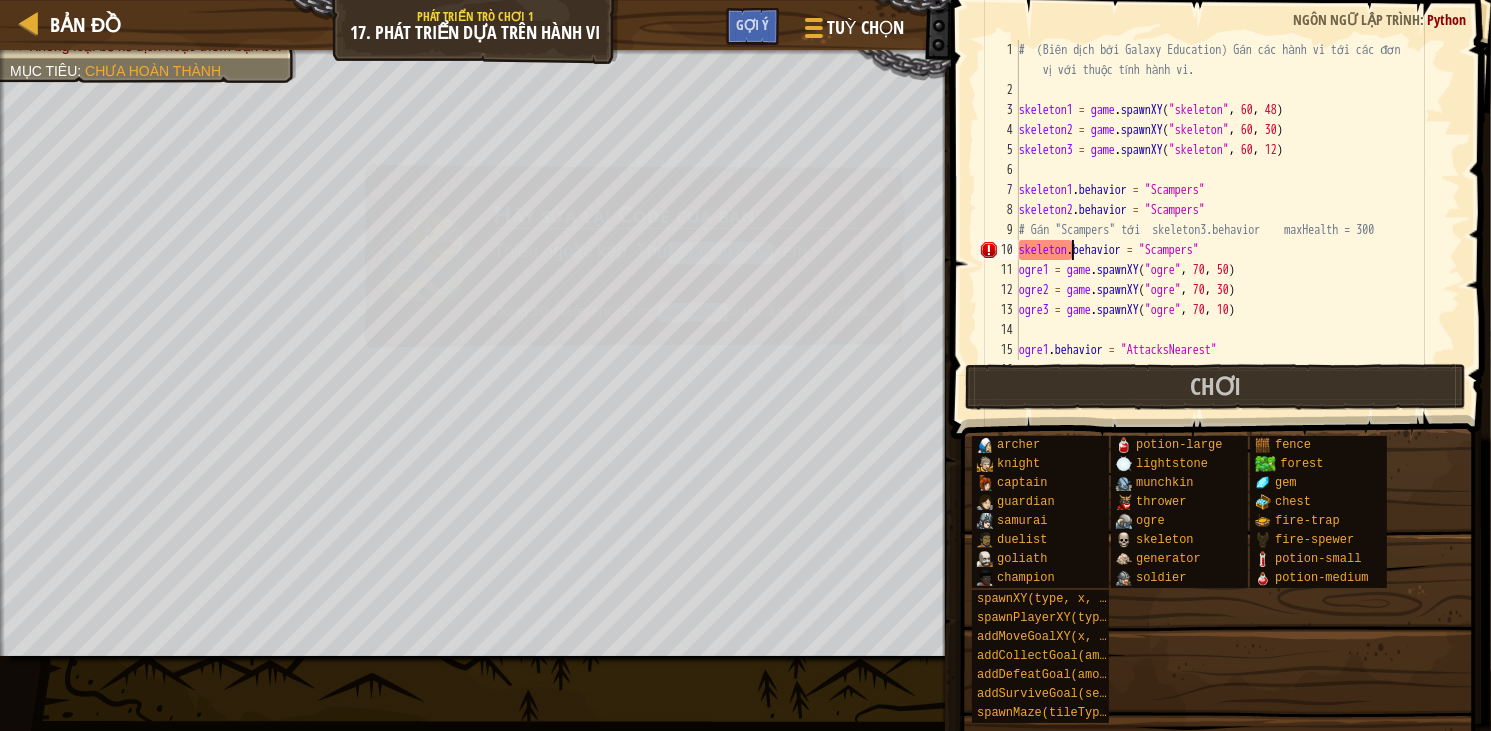 scroll, scrollTop: 9, scrollLeft: 4, axis: both 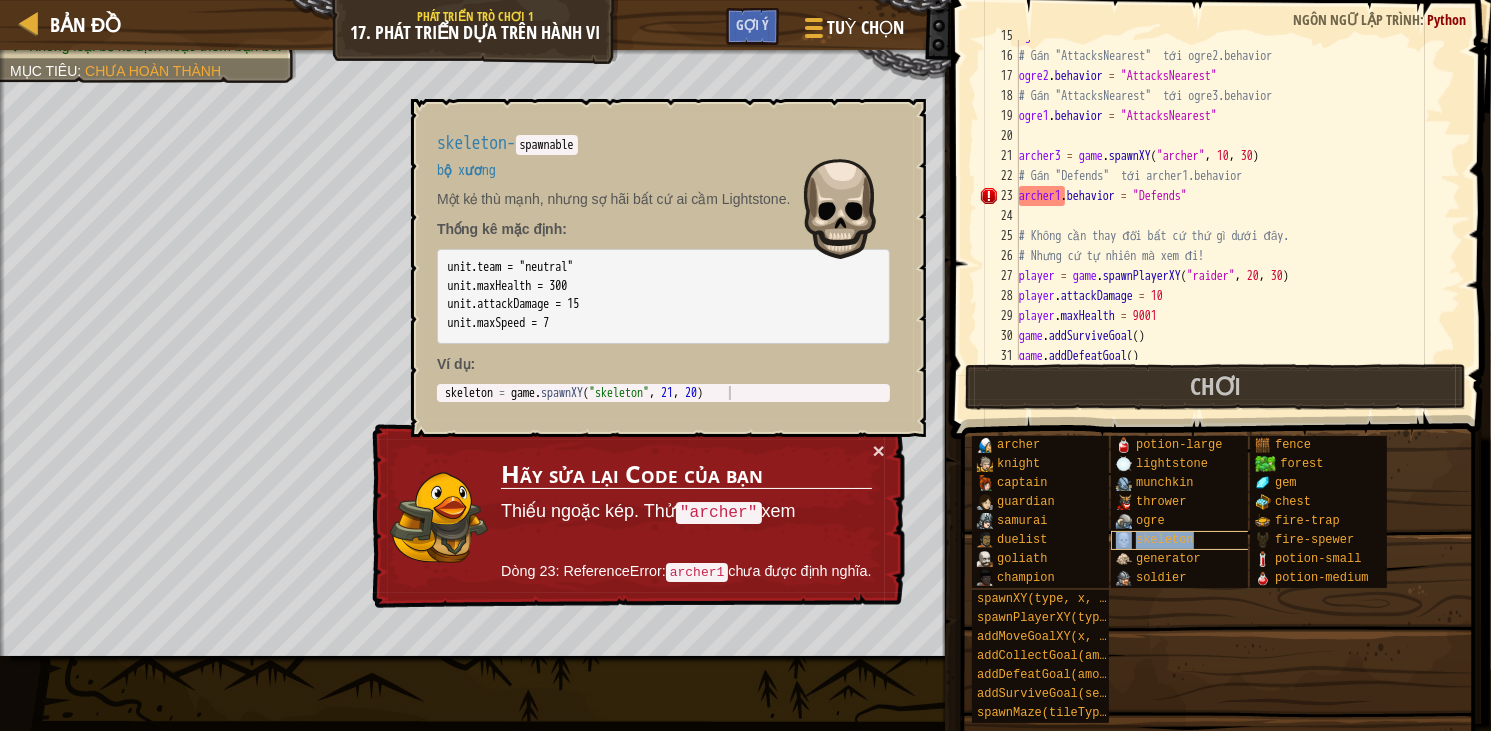 click on "skeleton" at bounding box center [1185, 540] 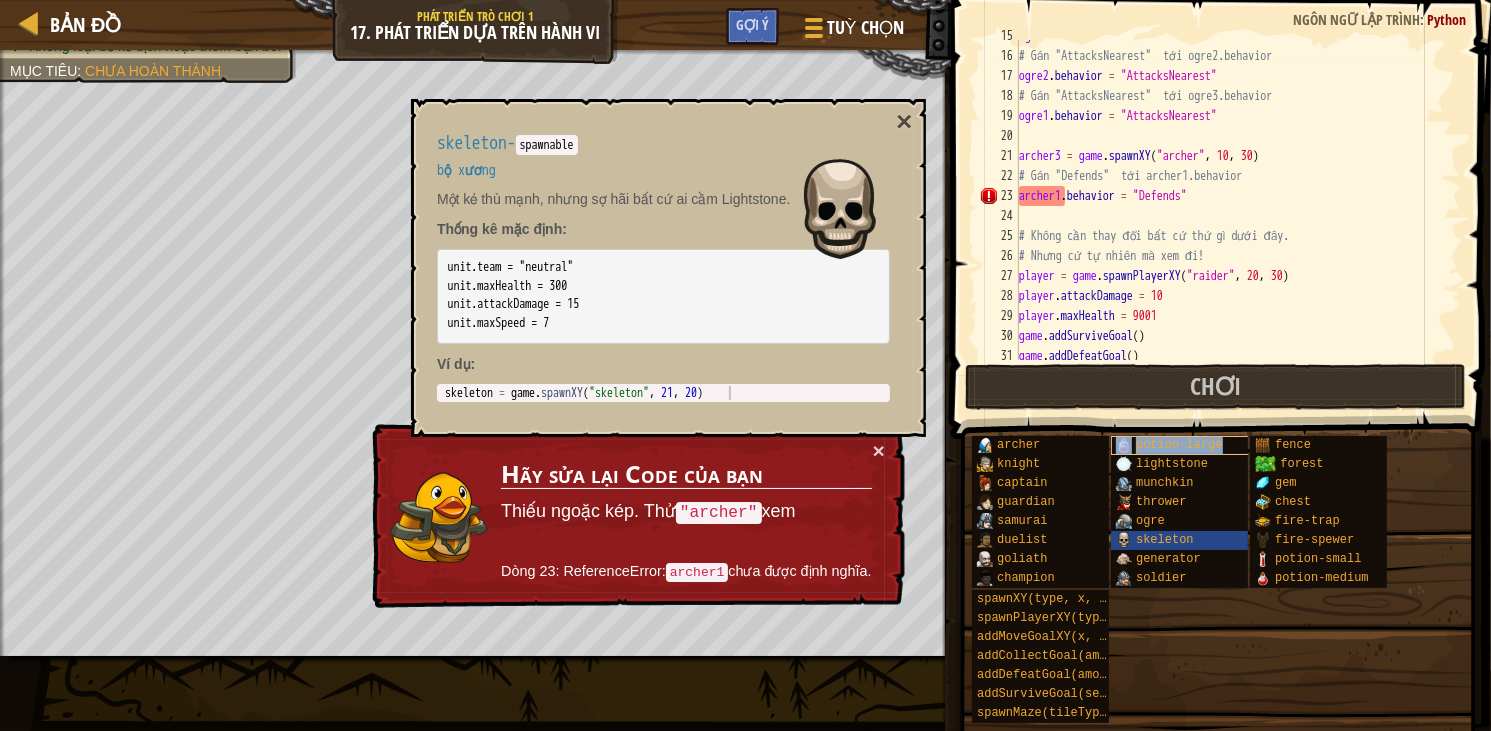 click on "potion-large" at bounding box center (1179, 445) 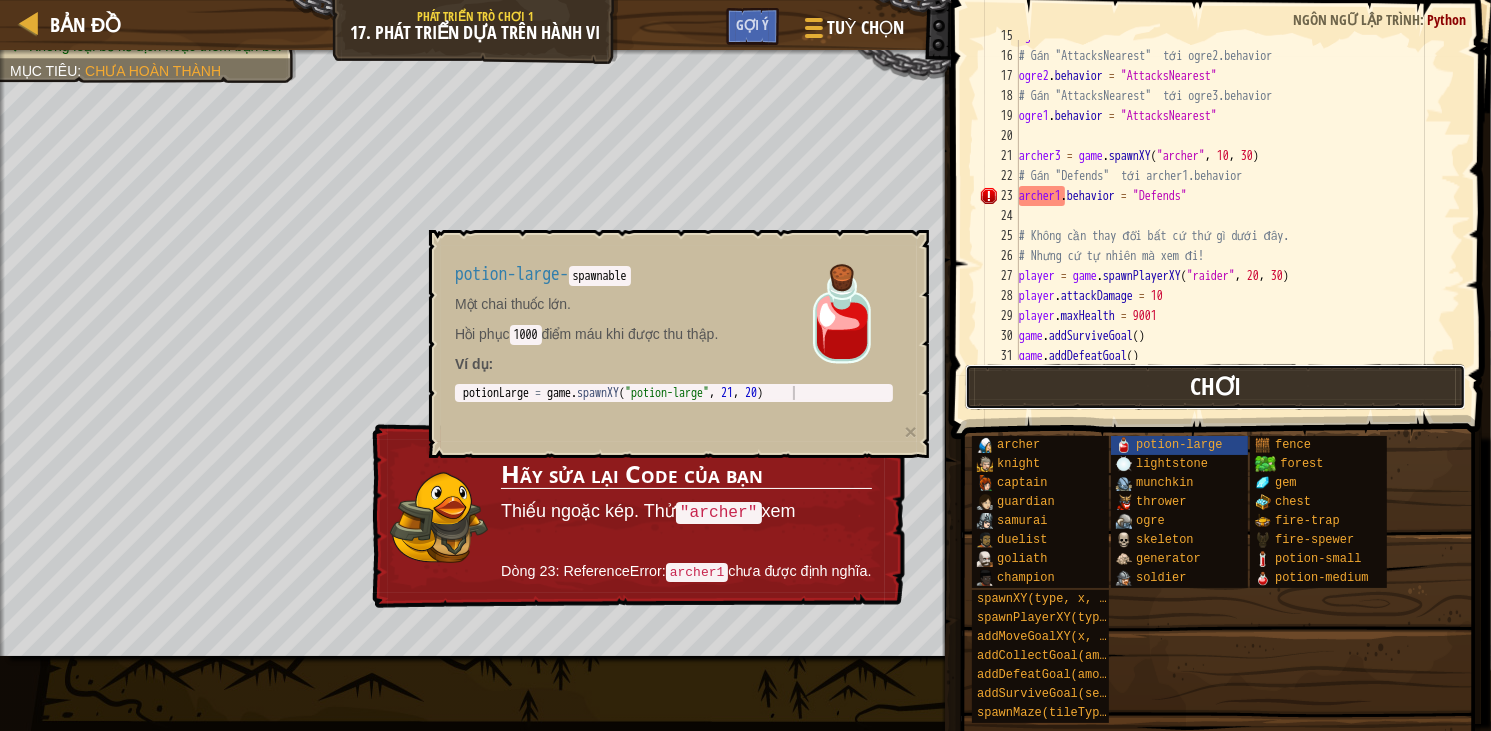 click on "Chơi" at bounding box center (1215, 387) 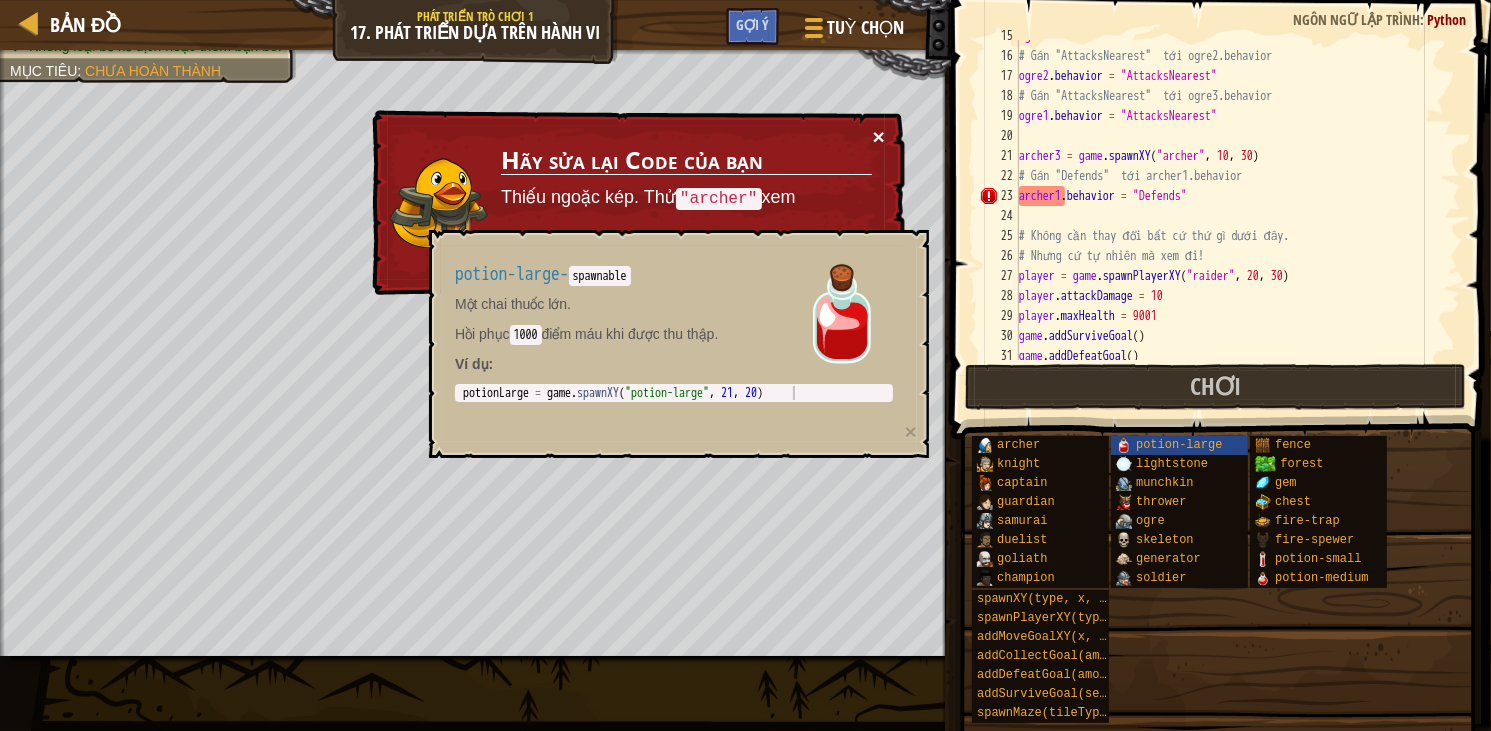 click on "×" at bounding box center (879, 139) 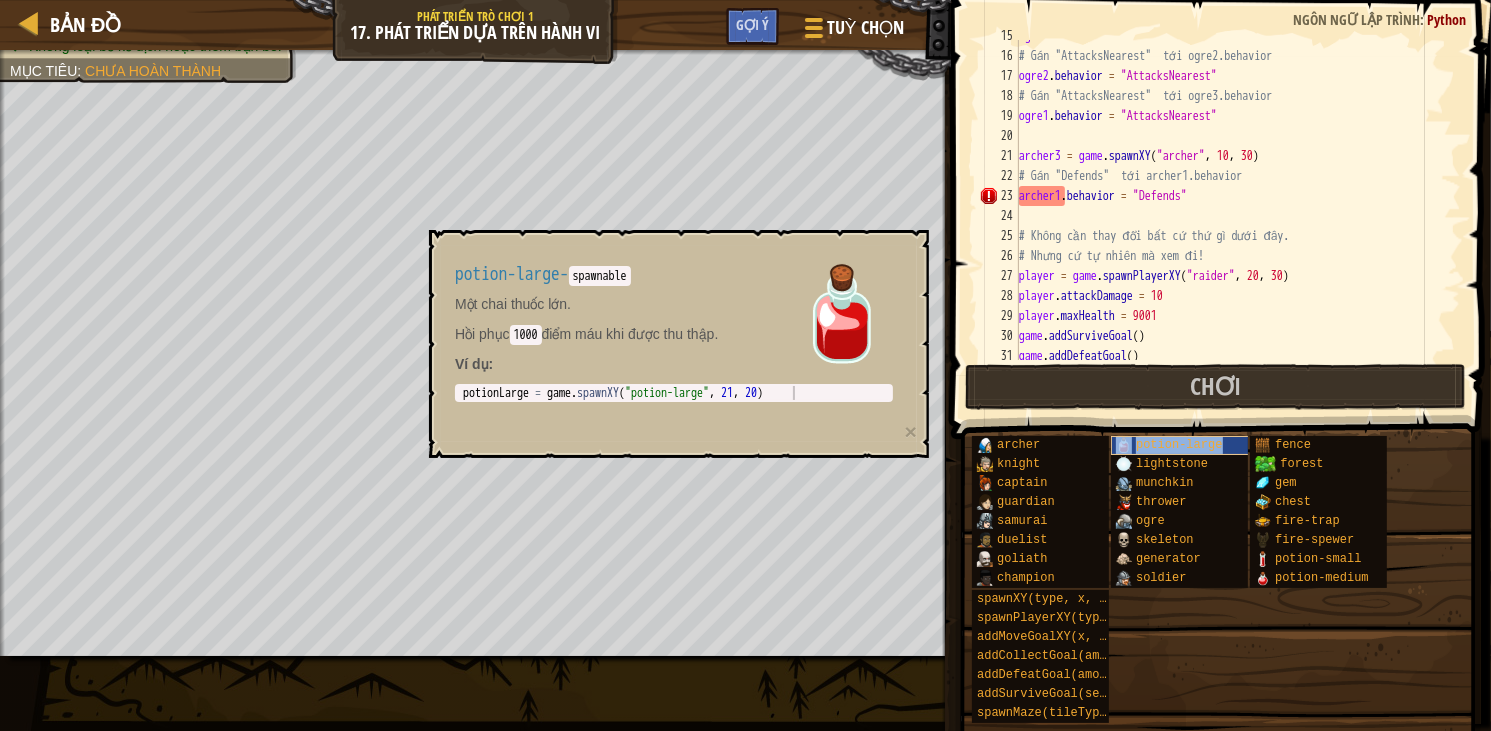 click on "potion-large" at bounding box center [1179, 445] 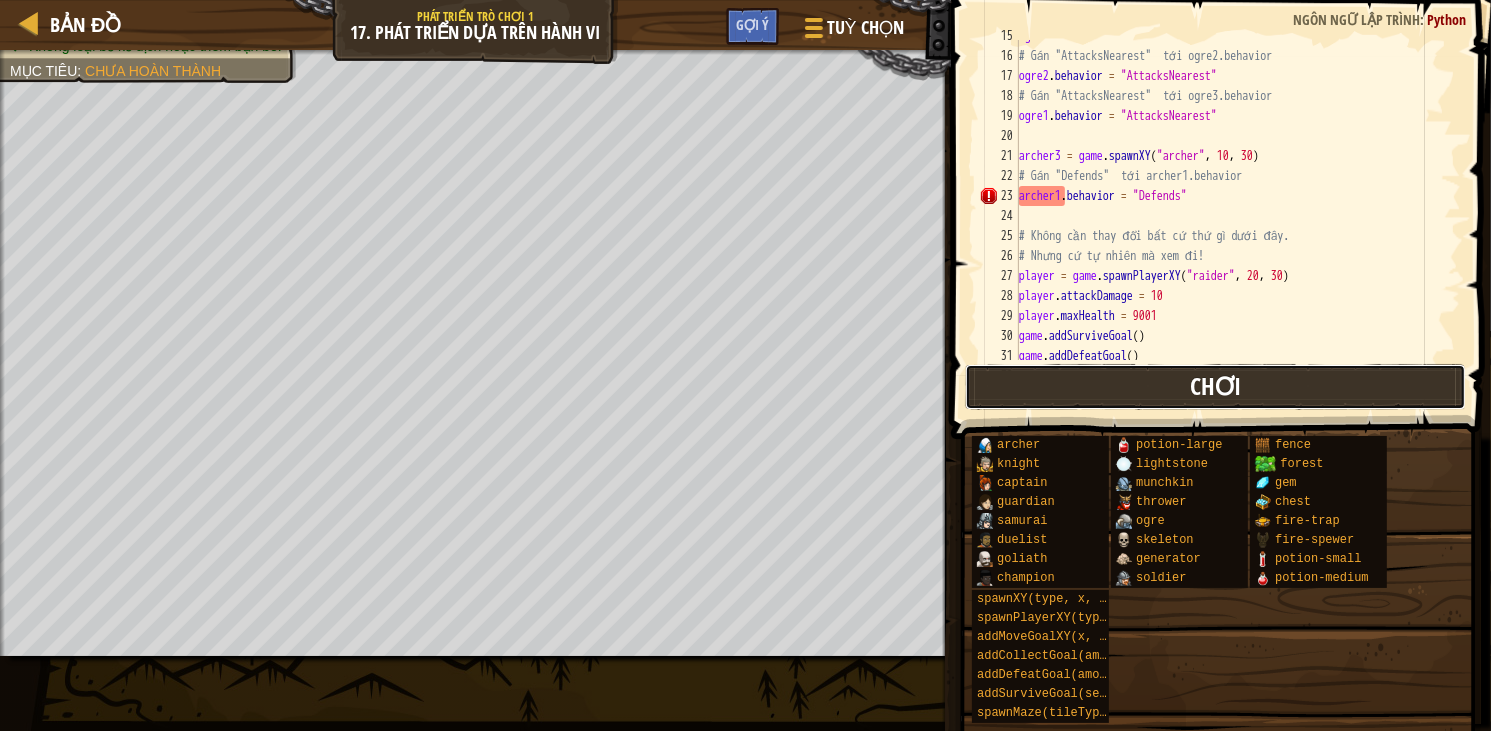click on "Chơi" at bounding box center (1215, 387) 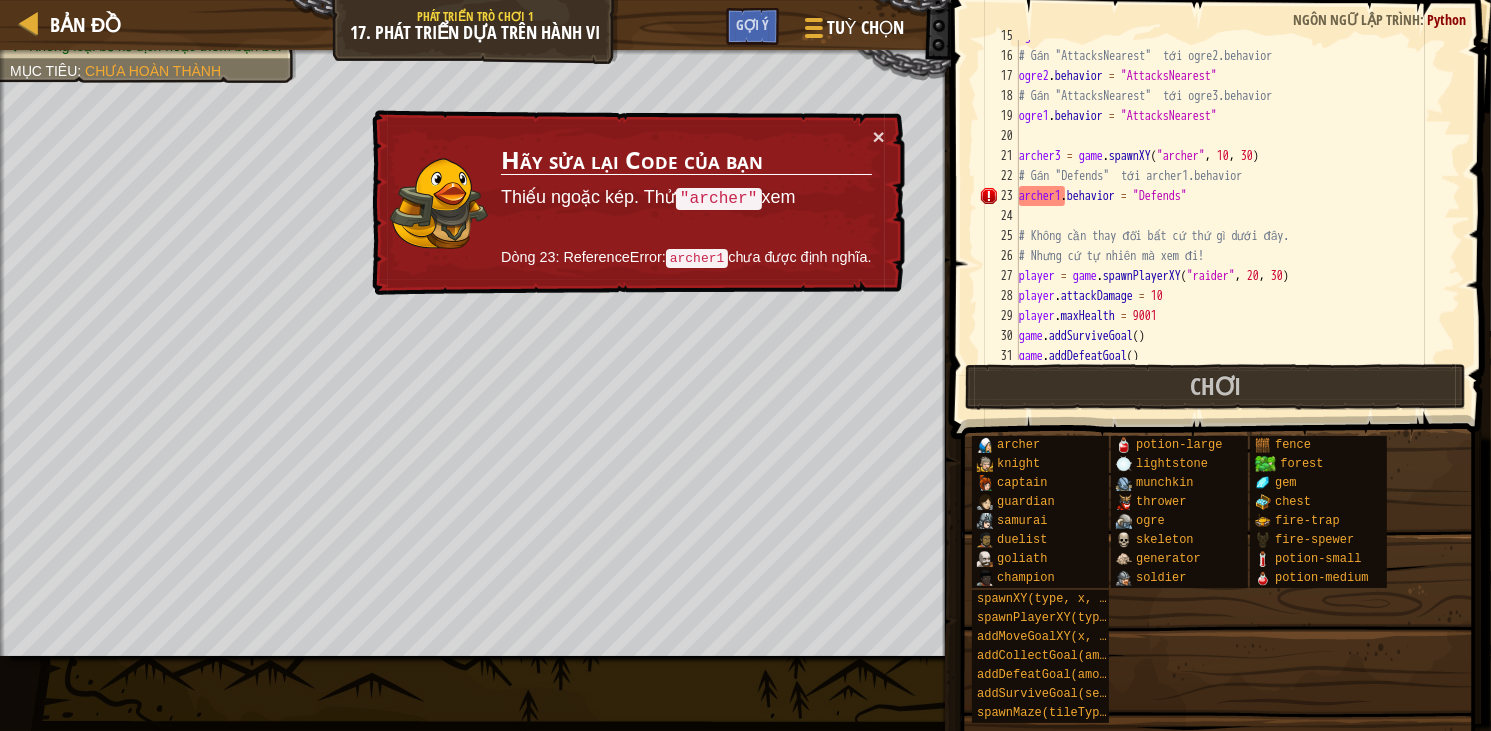type on "player.attackDamage = 10" 